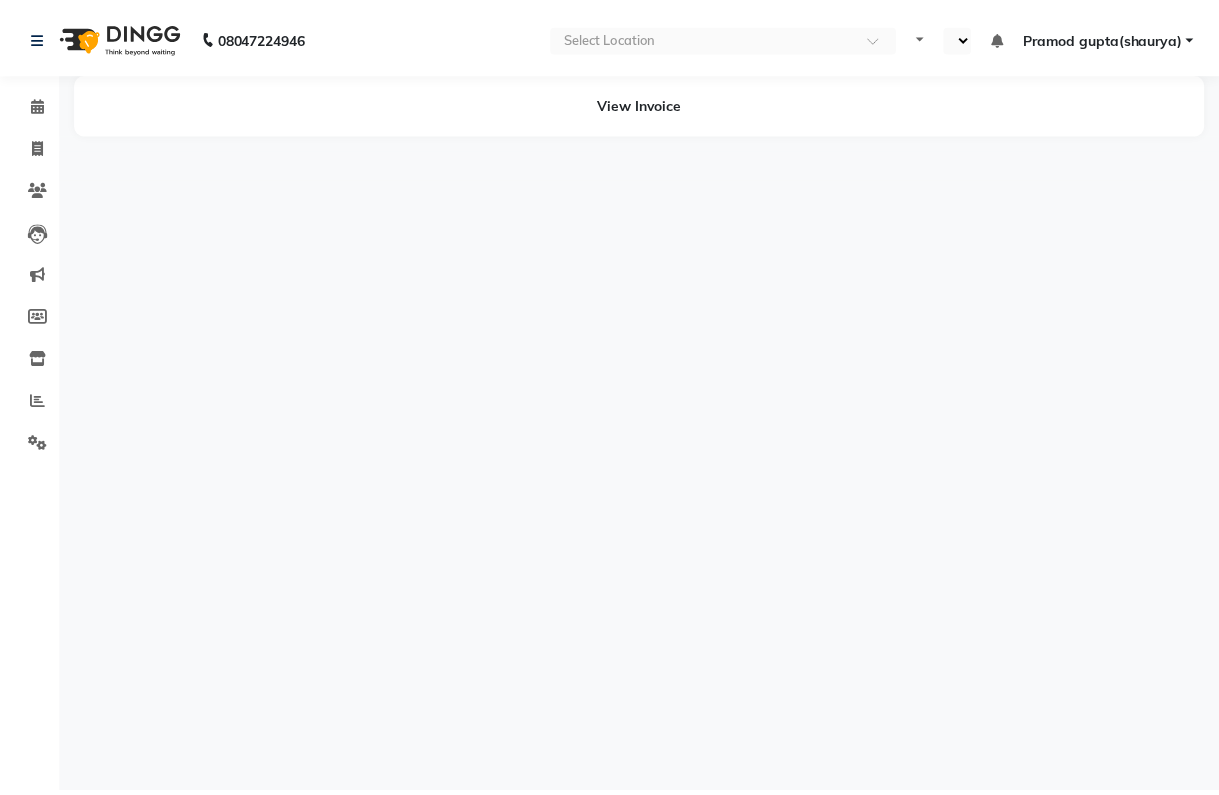 scroll, scrollTop: 0, scrollLeft: 0, axis: both 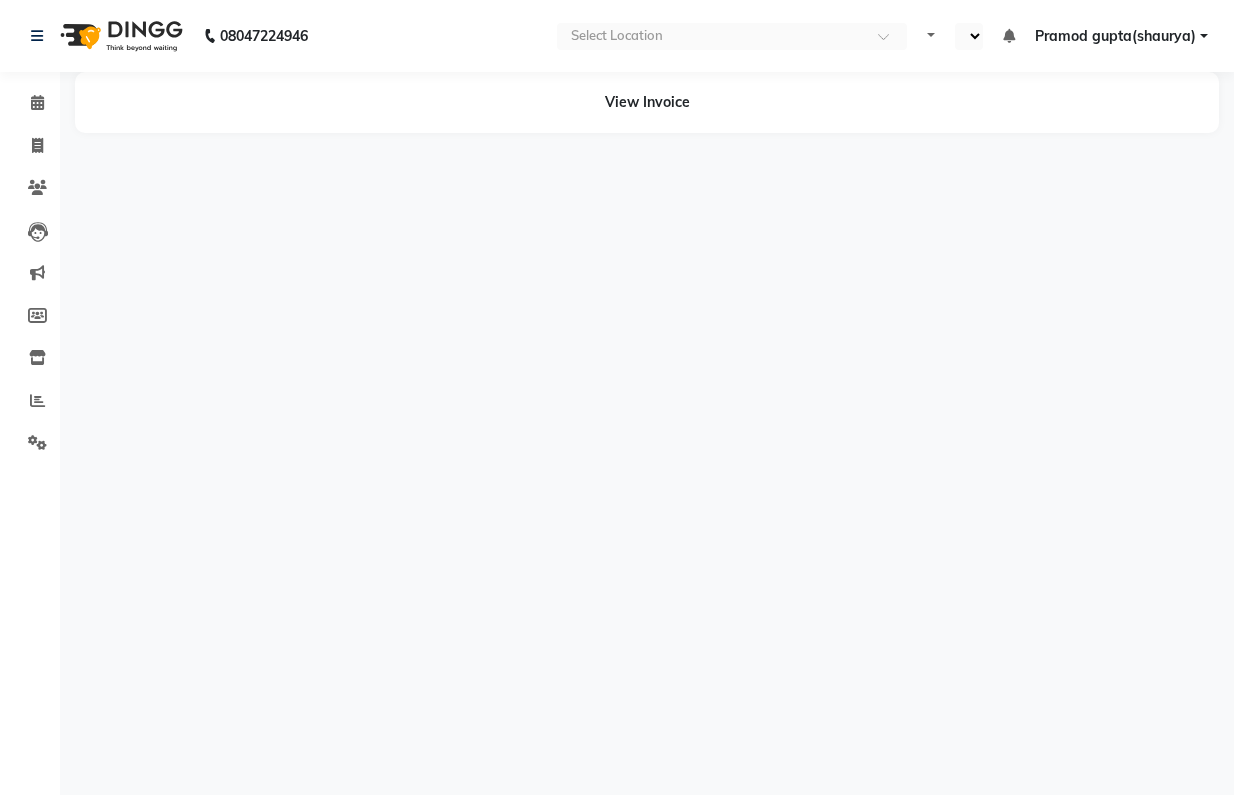 select on "en" 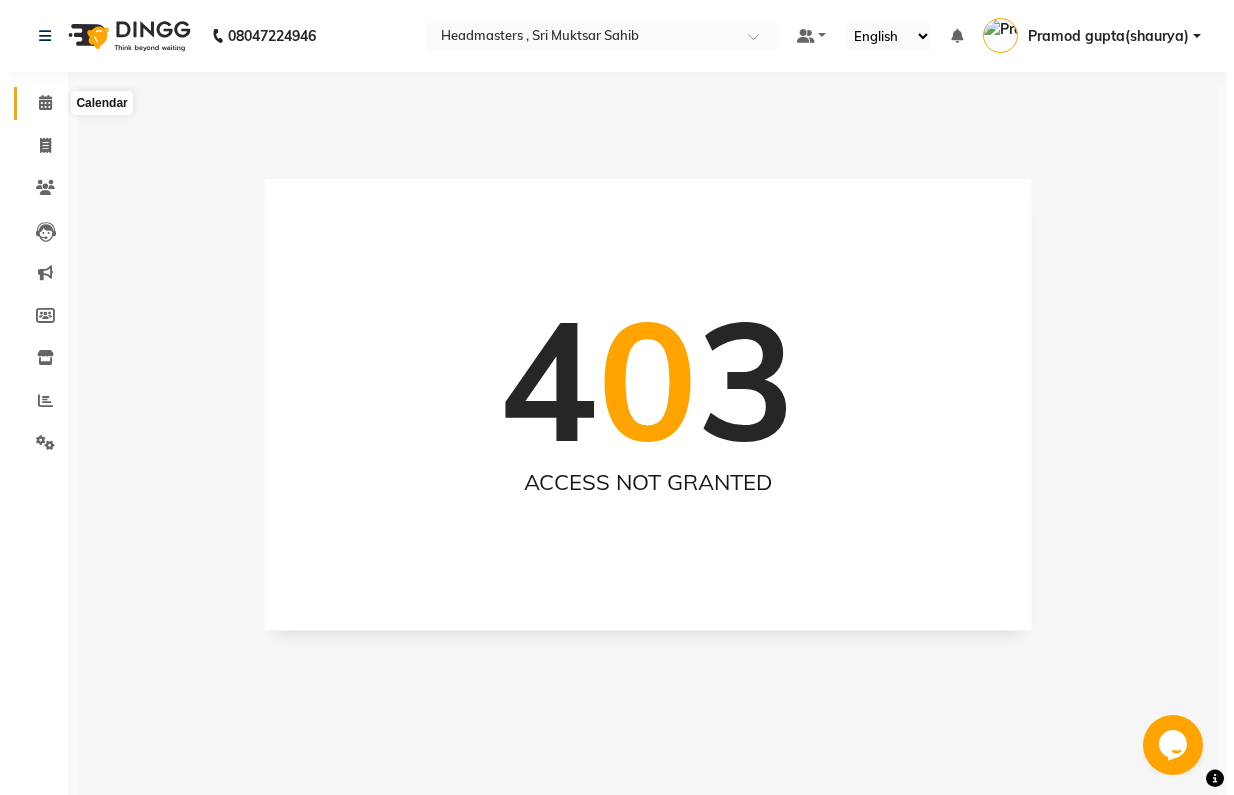scroll, scrollTop: 0, scrollLeft: 0, axis: both 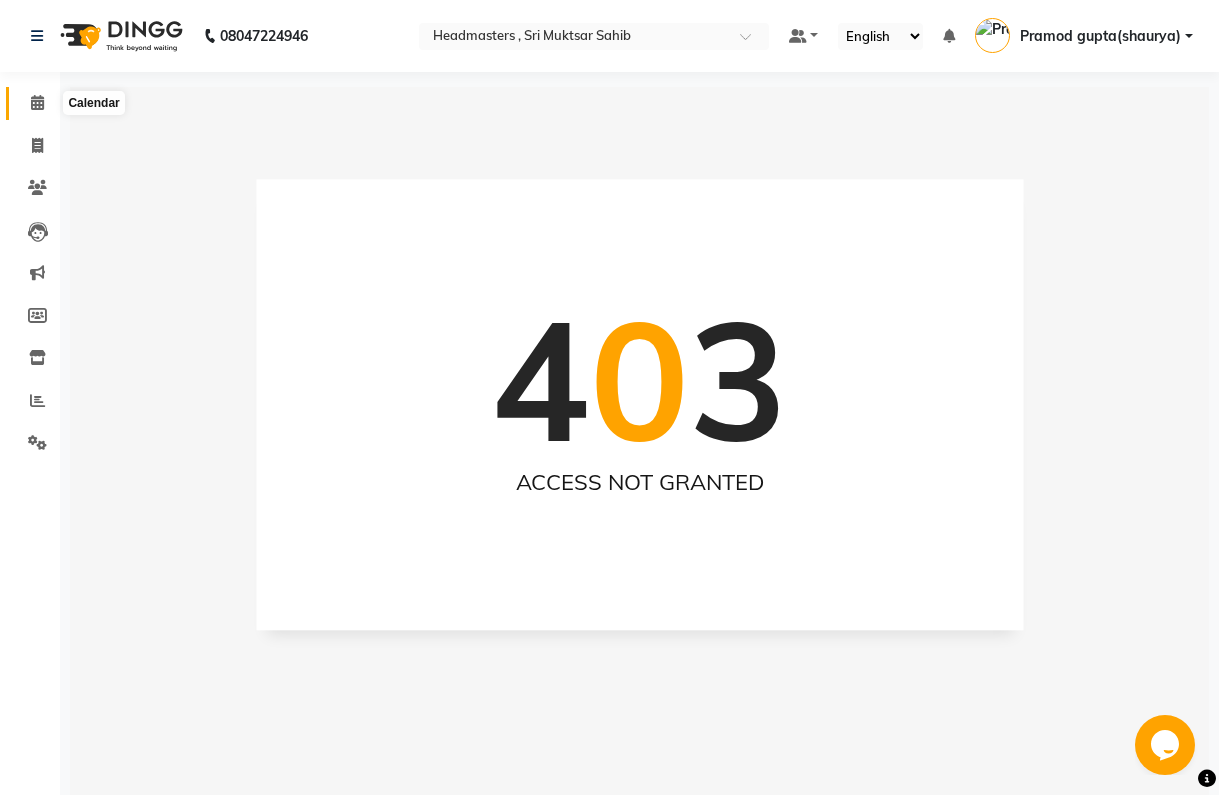 click 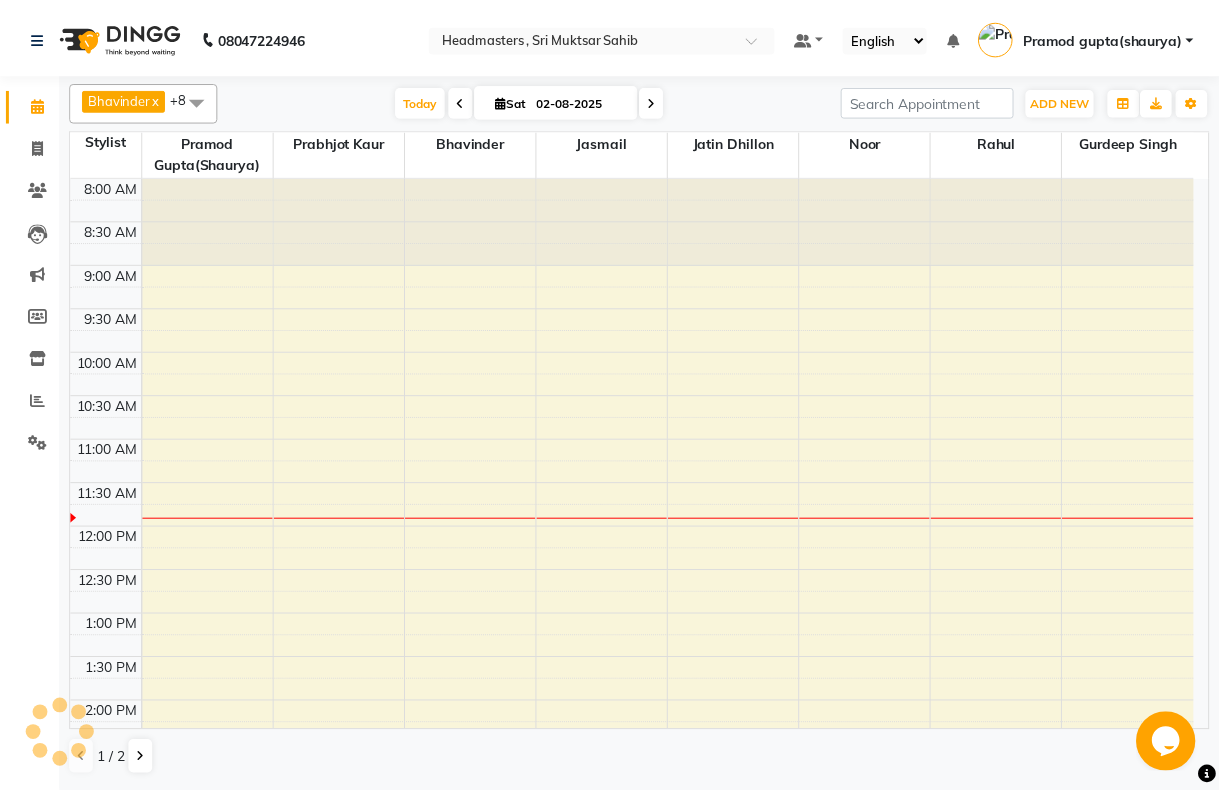 scroll, scrollTop: 0, scrollLeft: 0, axis: both 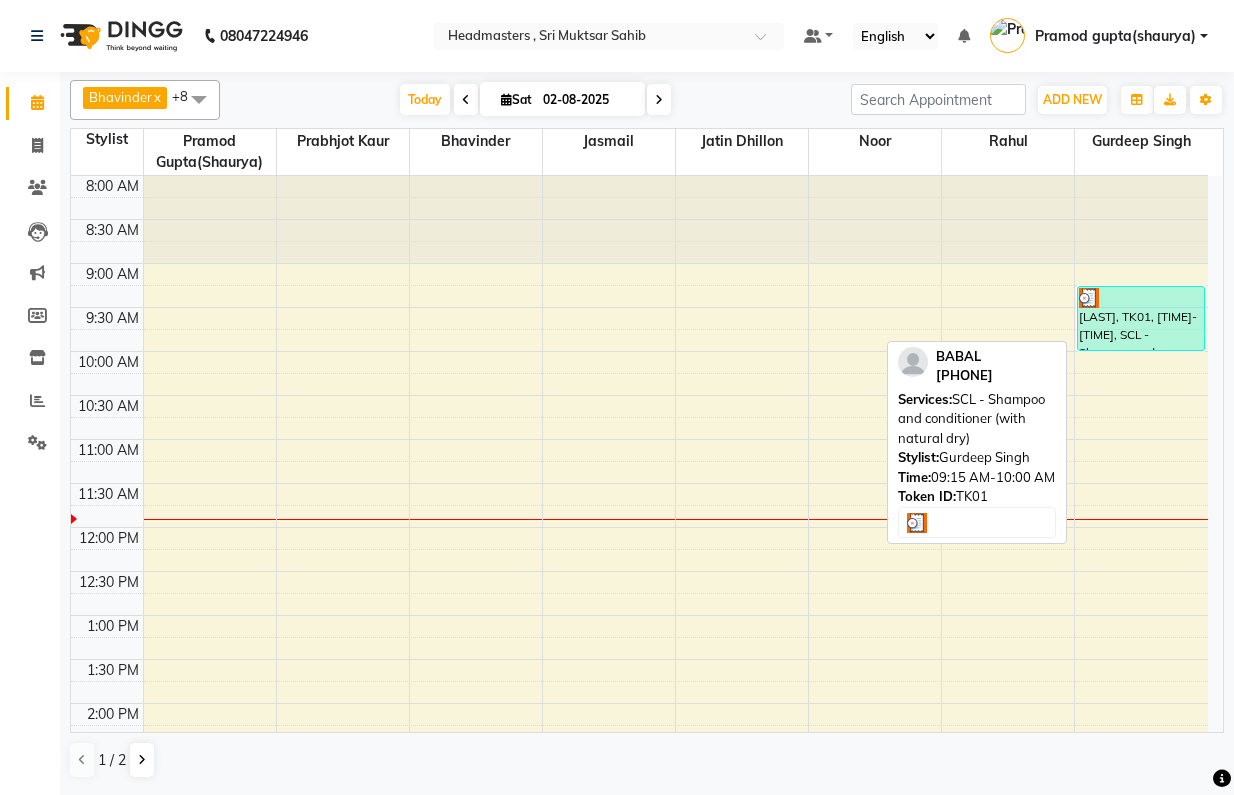 click on "[LAST], TK01, [TIME]-[TIME], SCL - Shampoo and conditioner (with natural dry)" at bounding box center [1140, 318] 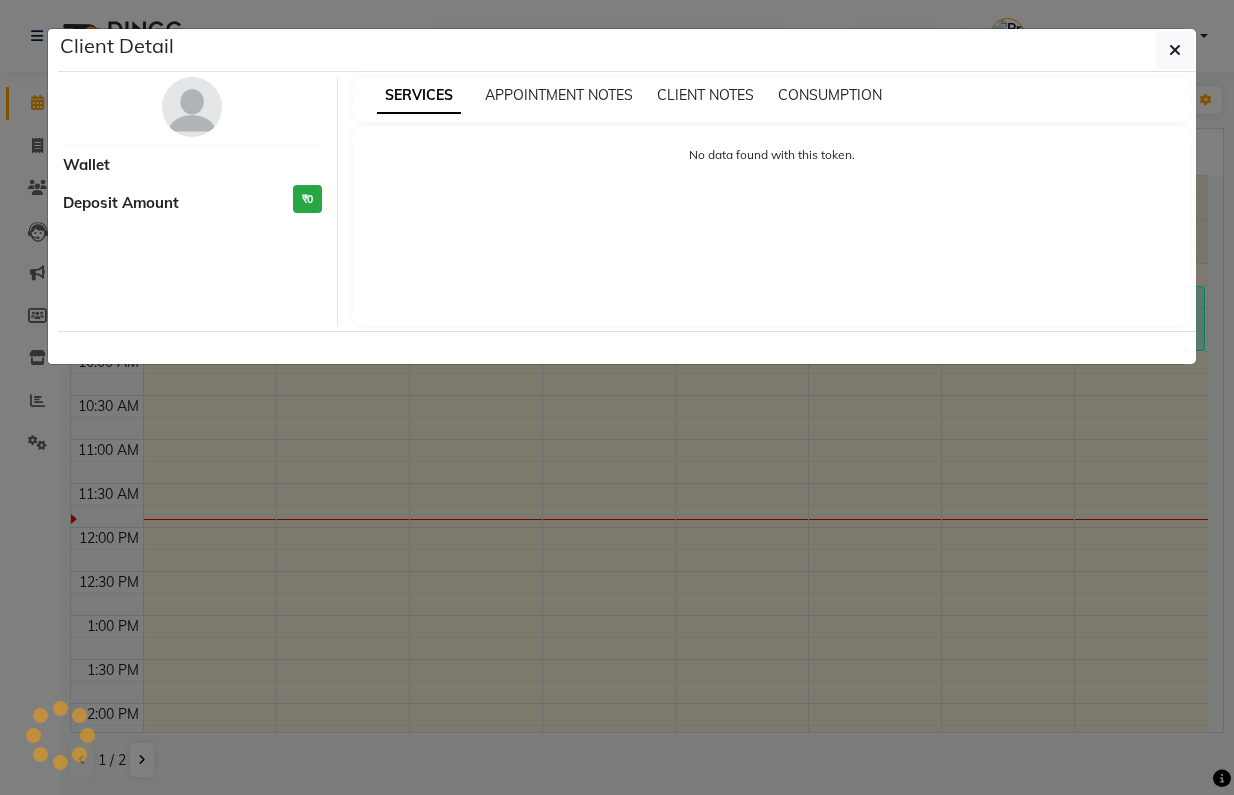 select on "3" 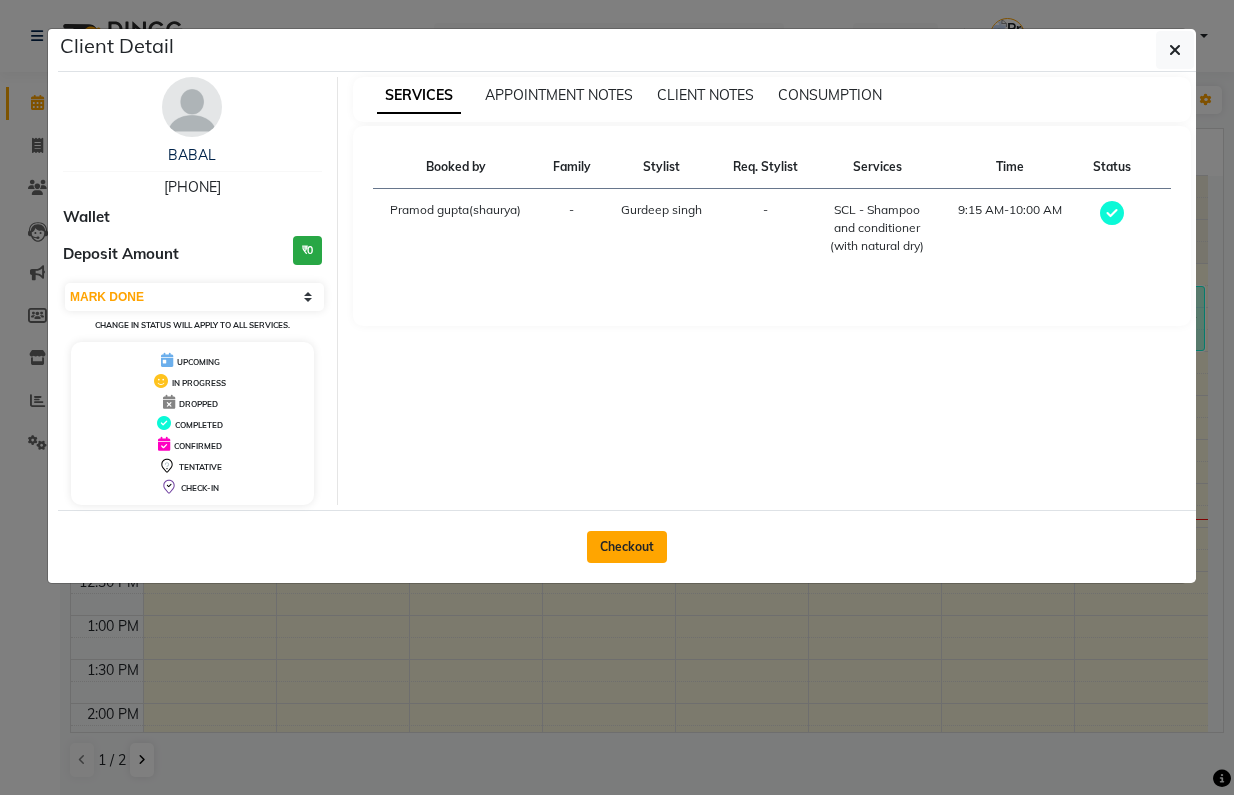 click on "Checkout" 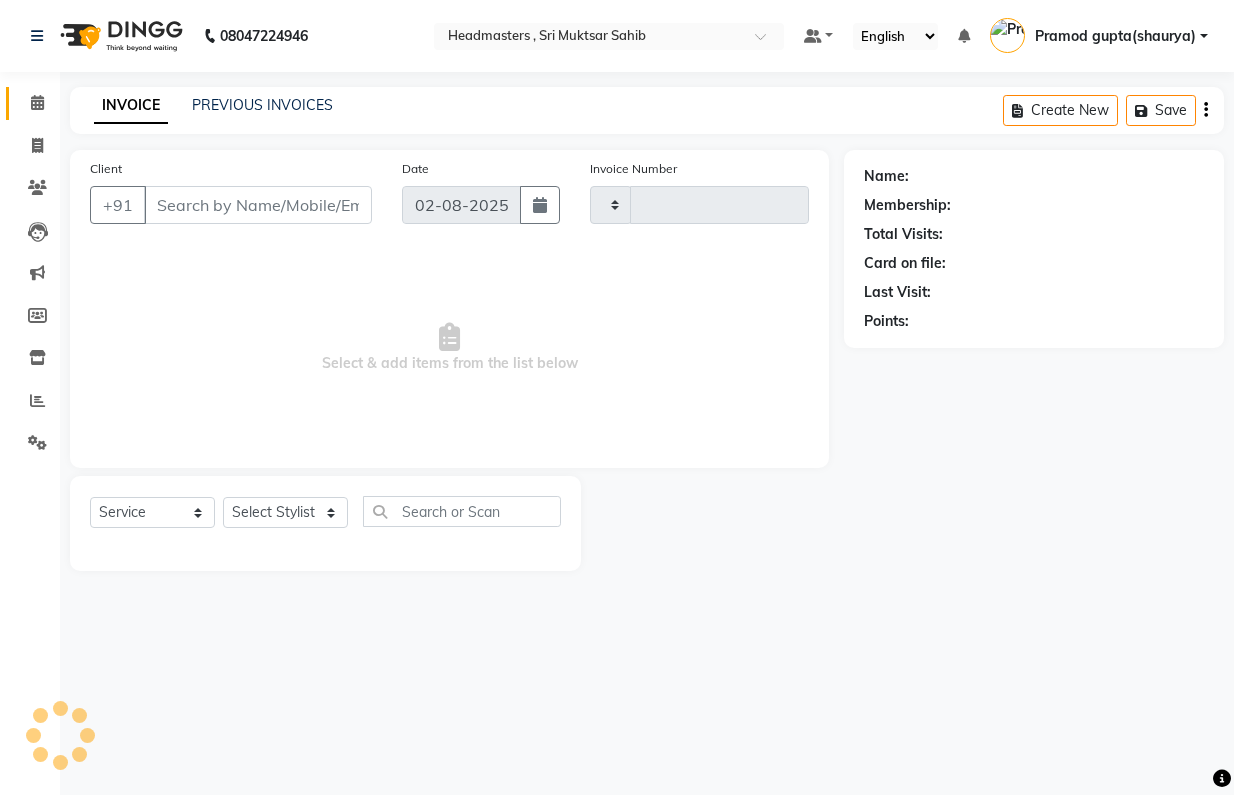 type on "0906" 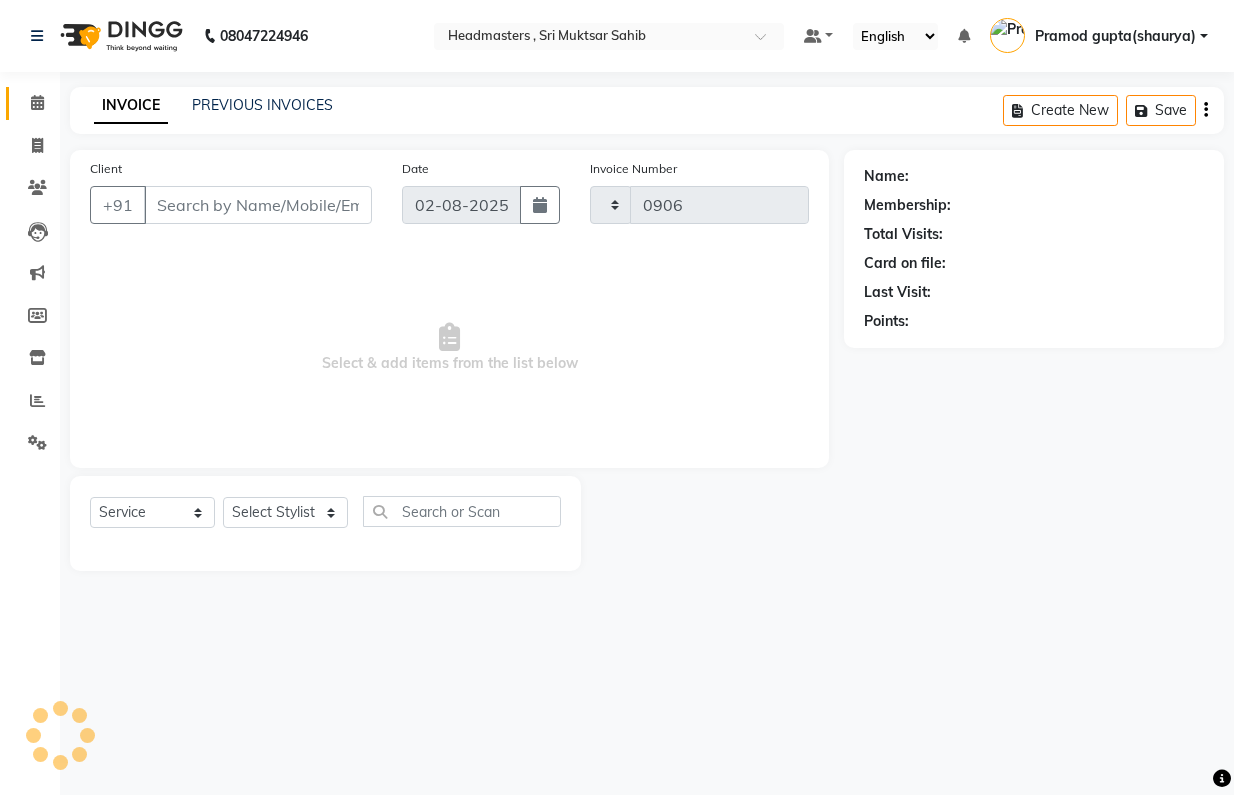 select on "8566" 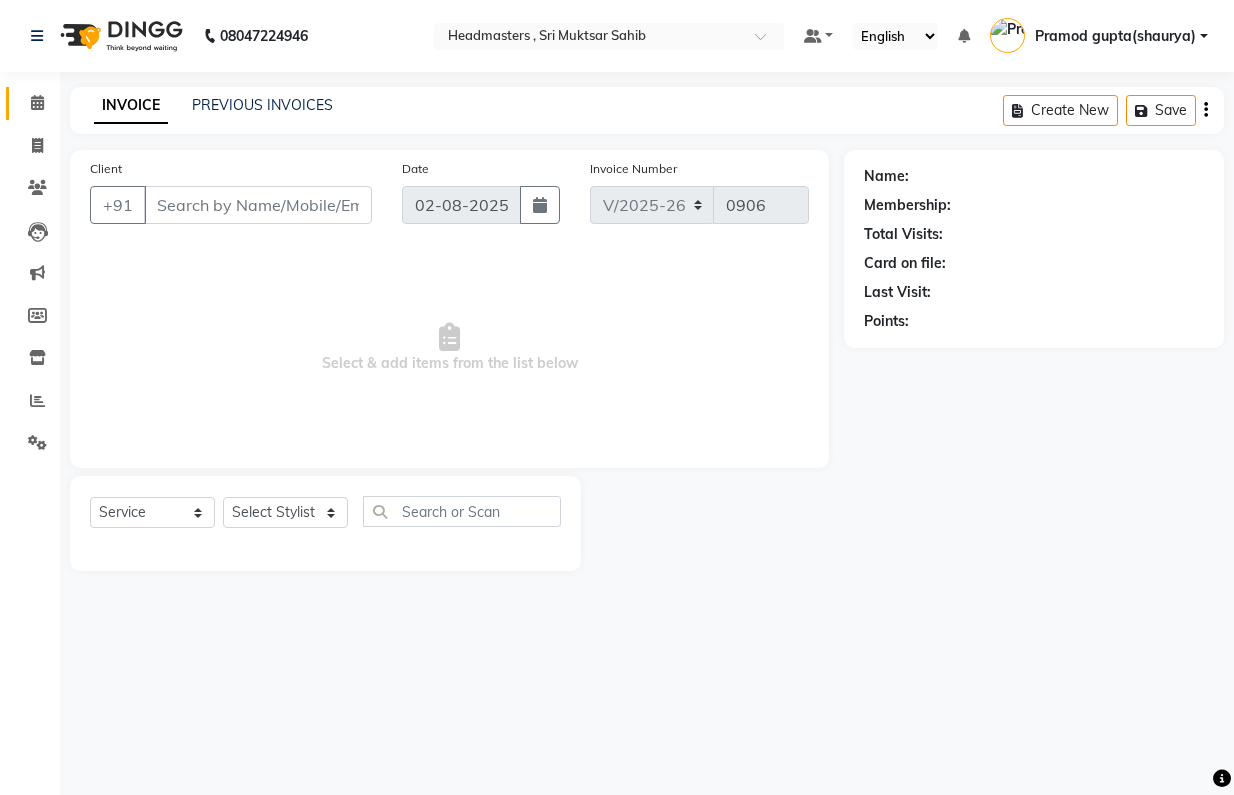 type on "[PHONE]" 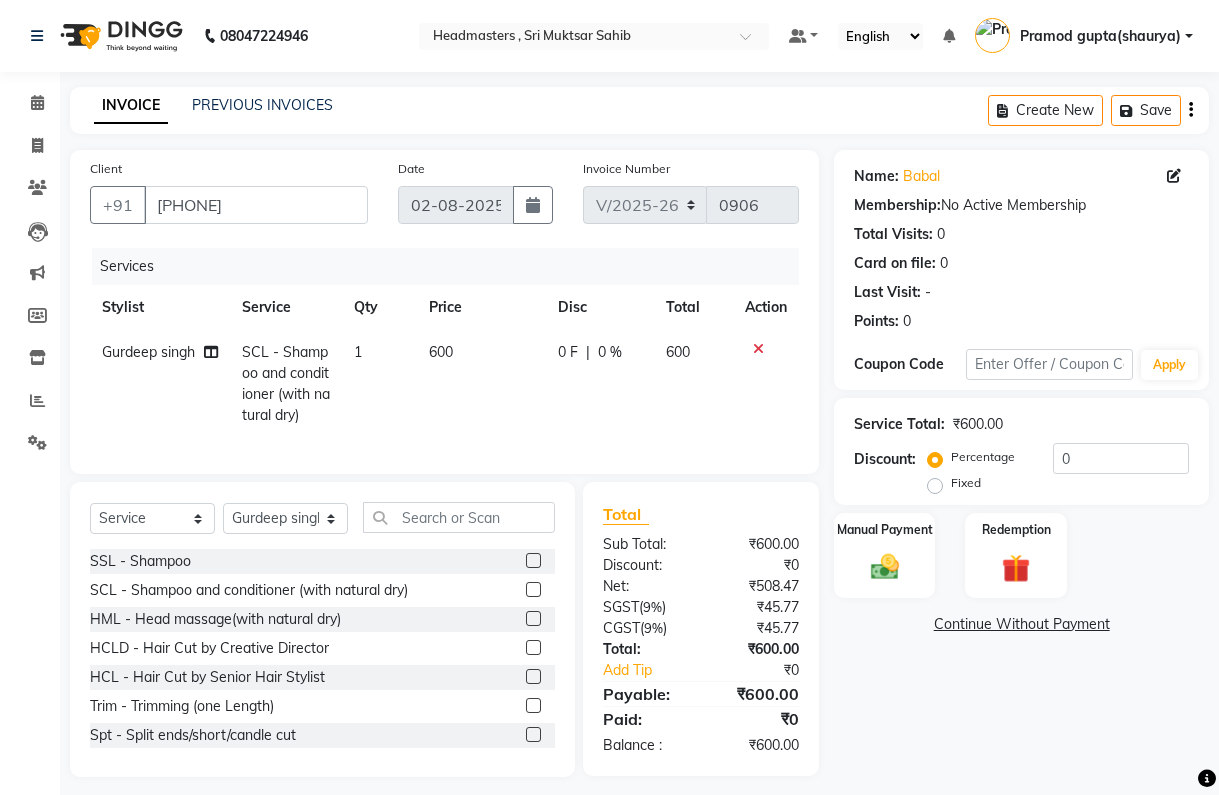 click on "0 F" 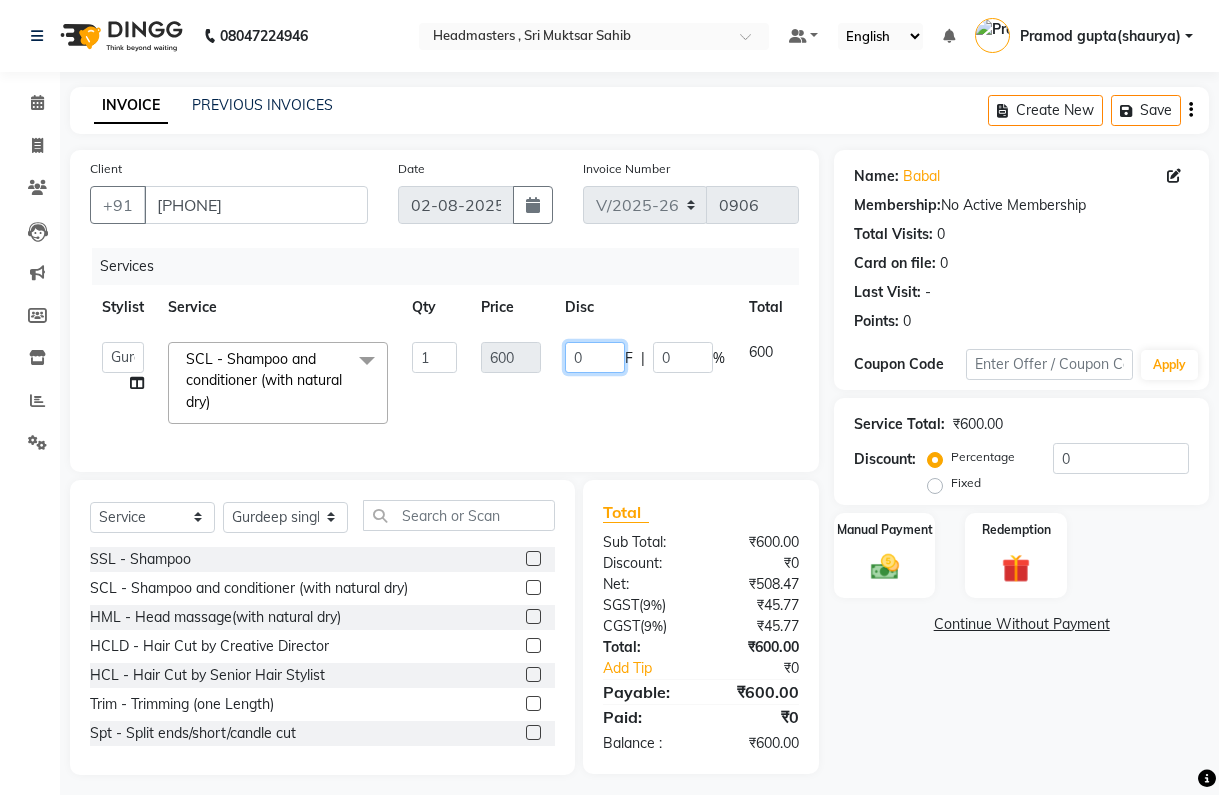 click on "0" 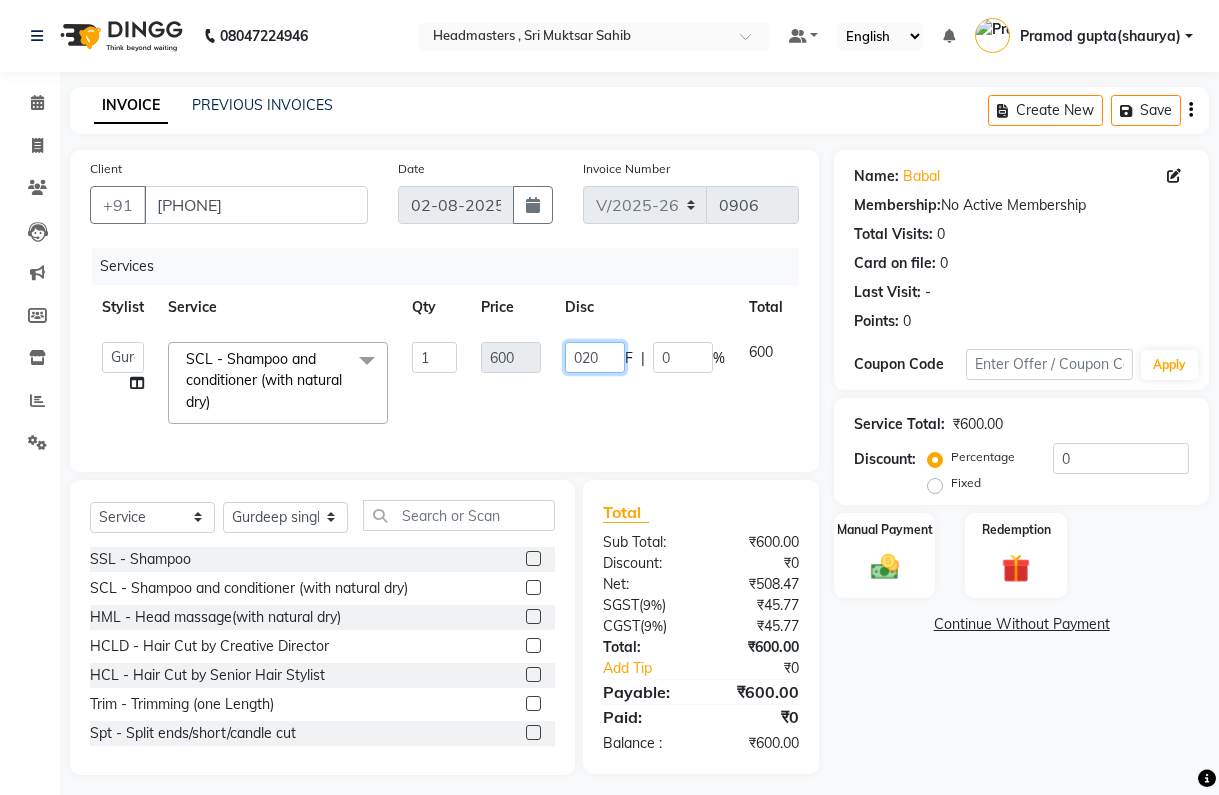 type on "0200" 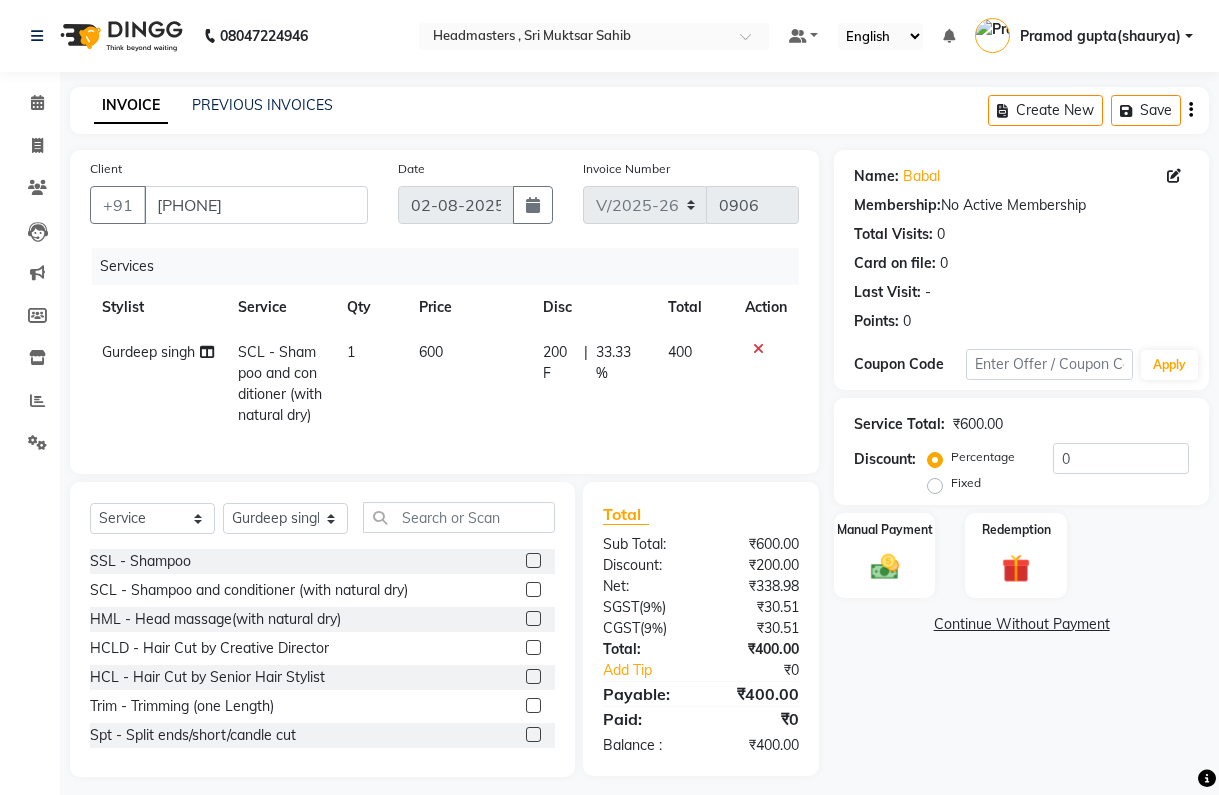 click on "200 F | 33.33 %" 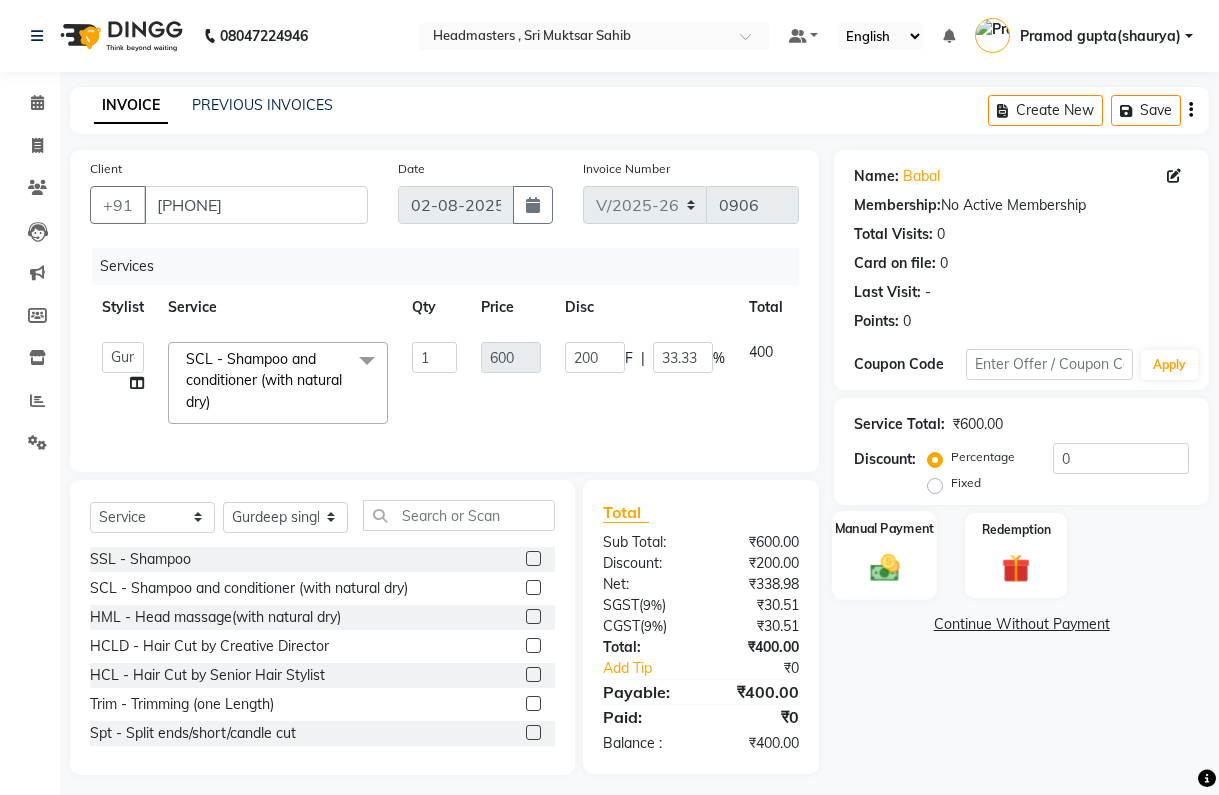 click 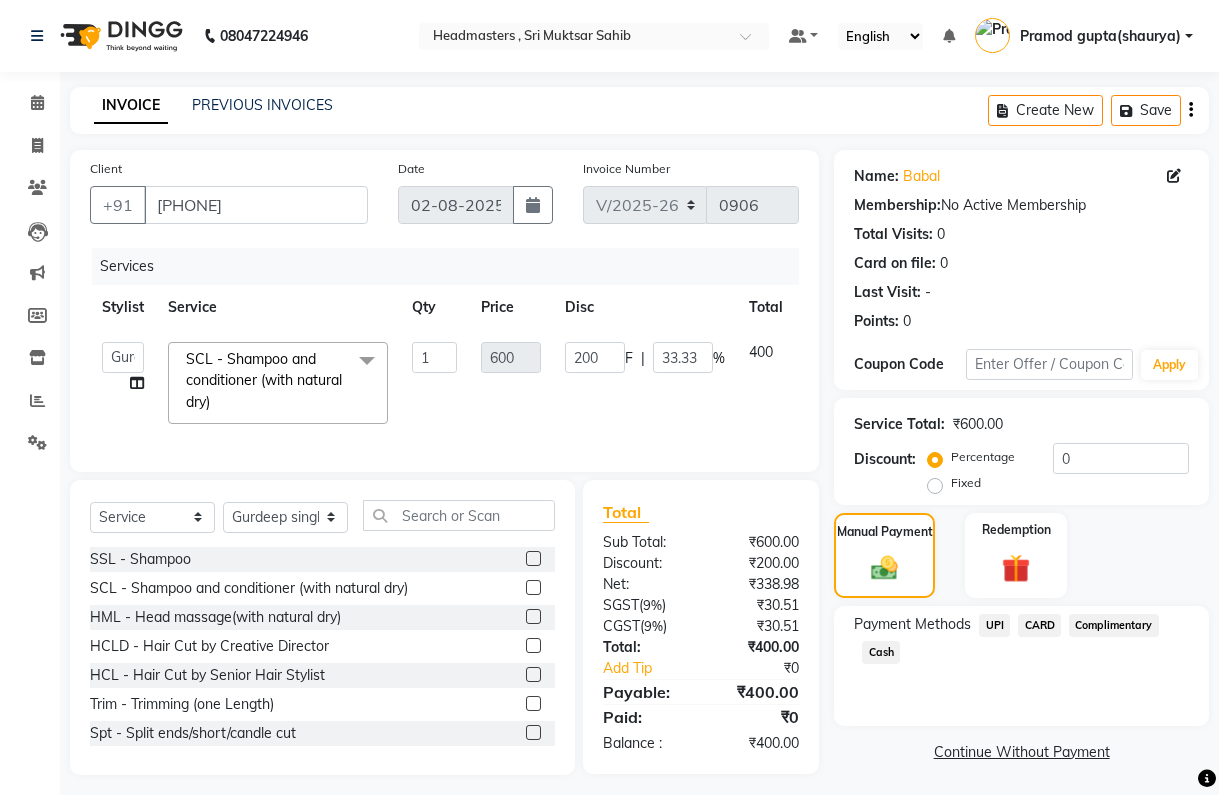 click on "UPI" 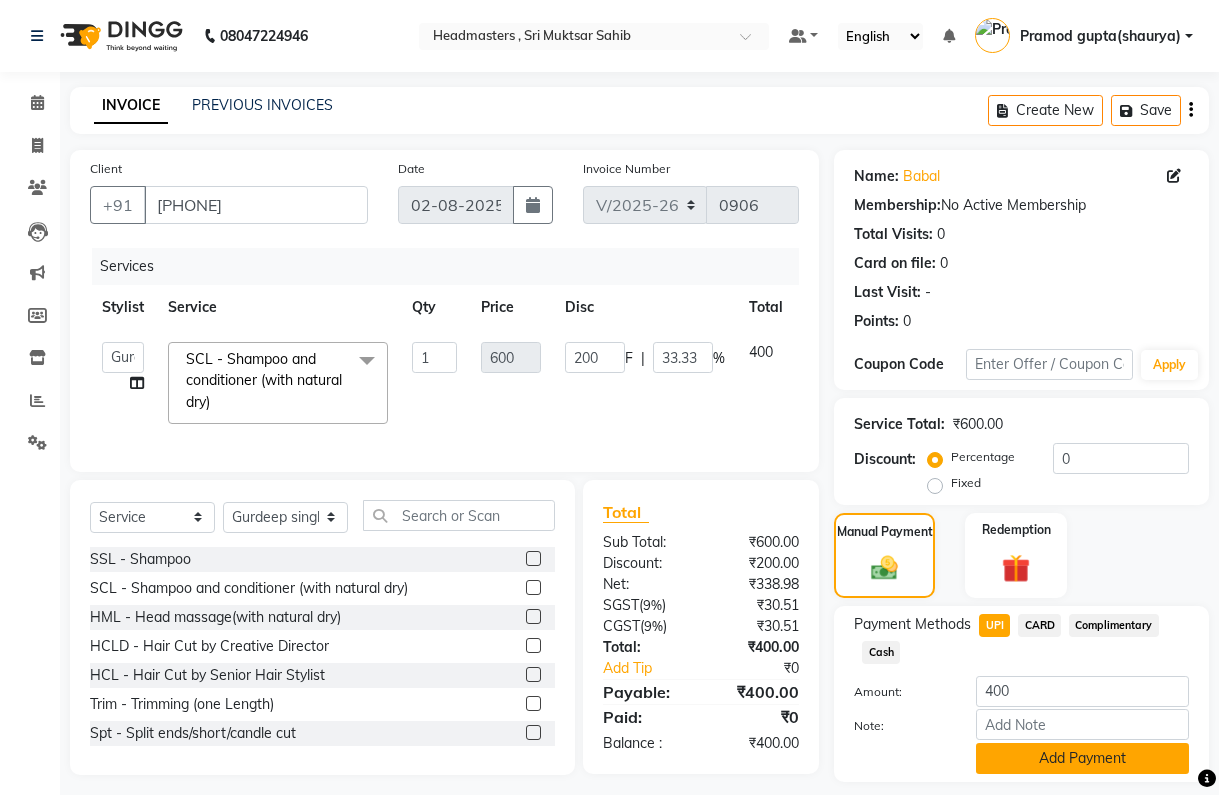click on "Add Payment" 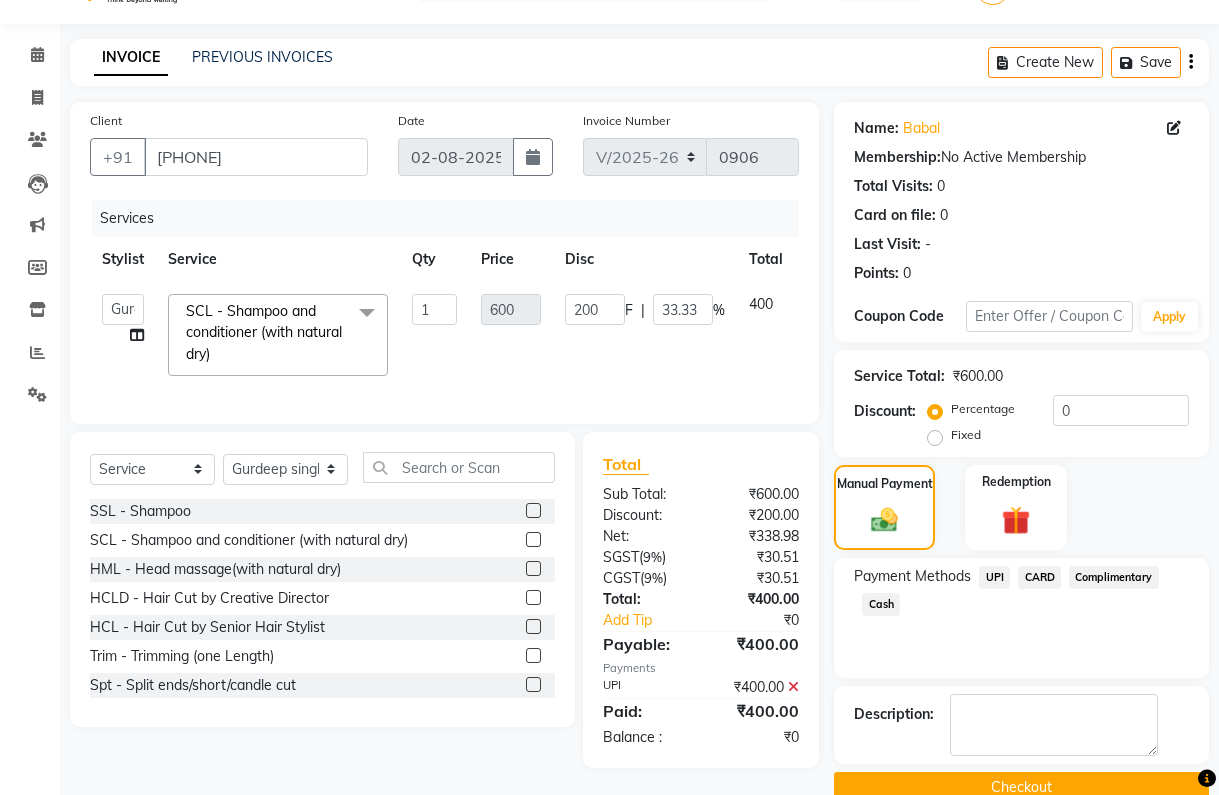 scroll, scrollTop: 86, scrollLeft: 0, axis: vertical 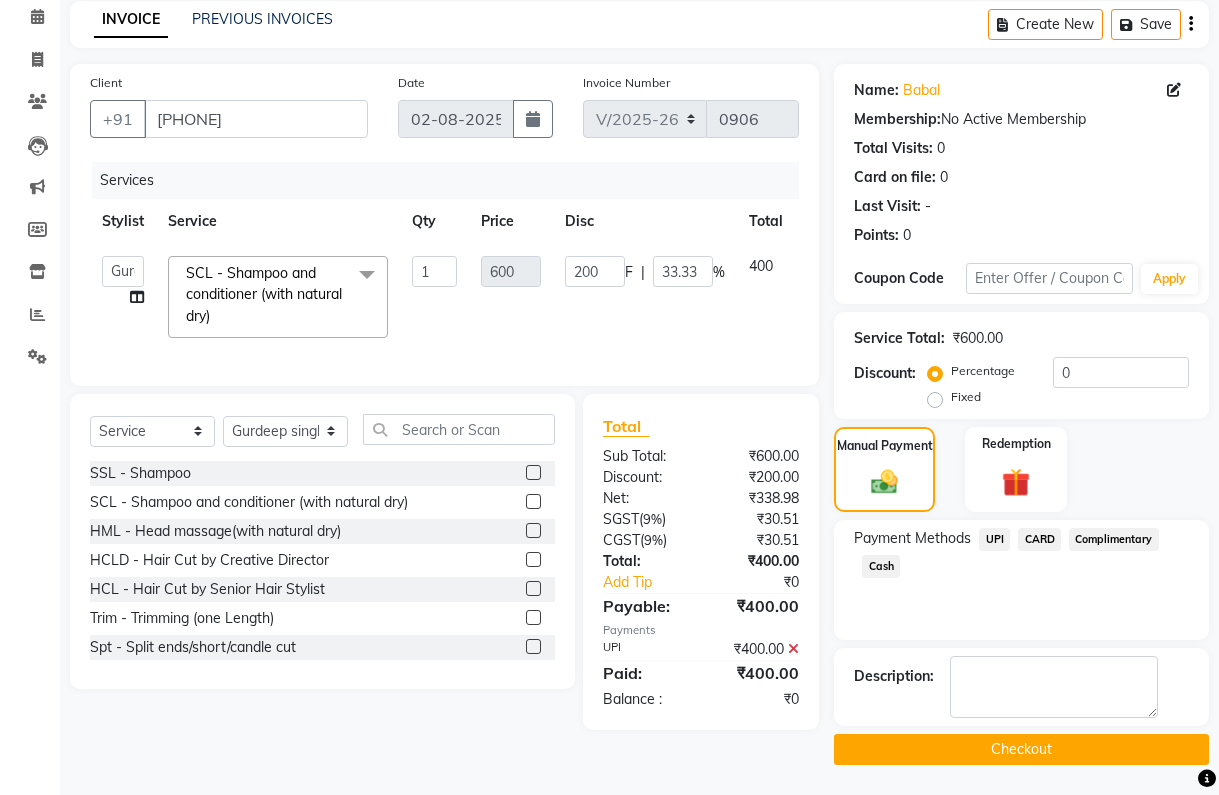 click on "Checkout" 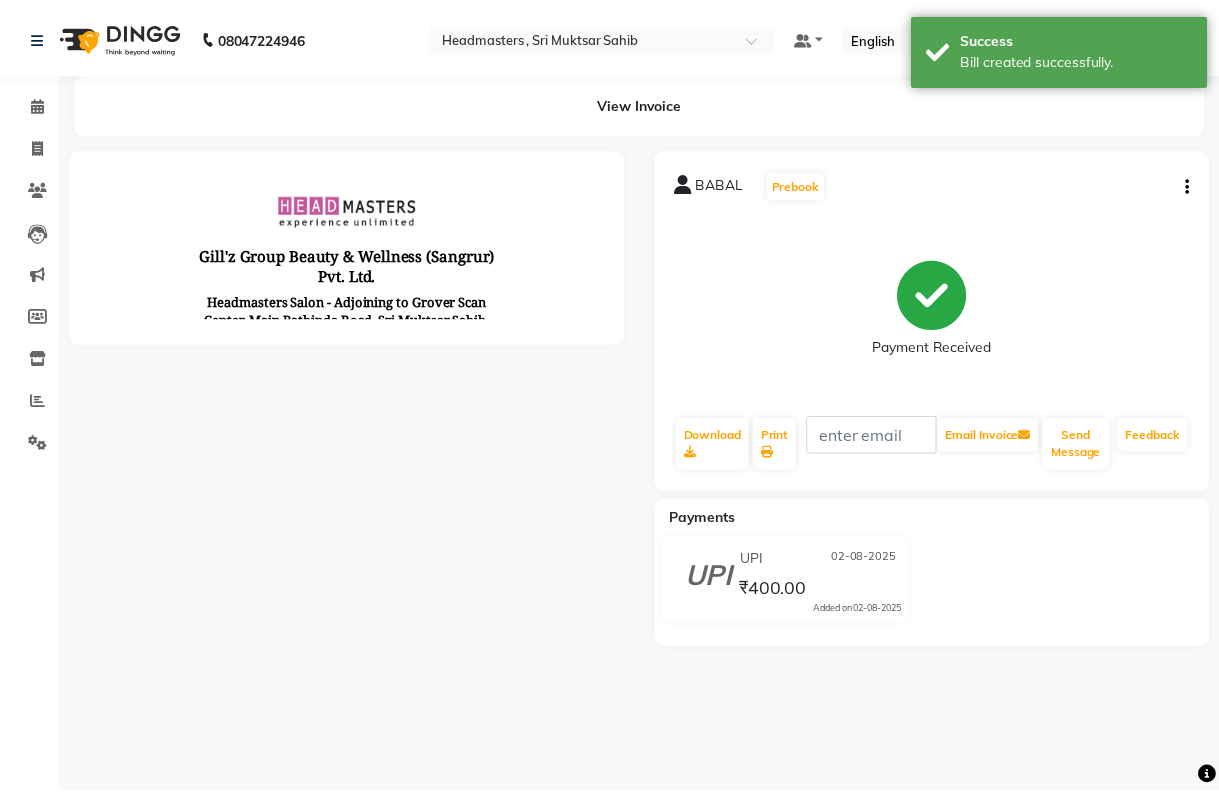 scroll, scrollTop: 0, scrollLeft: 0, axis: both 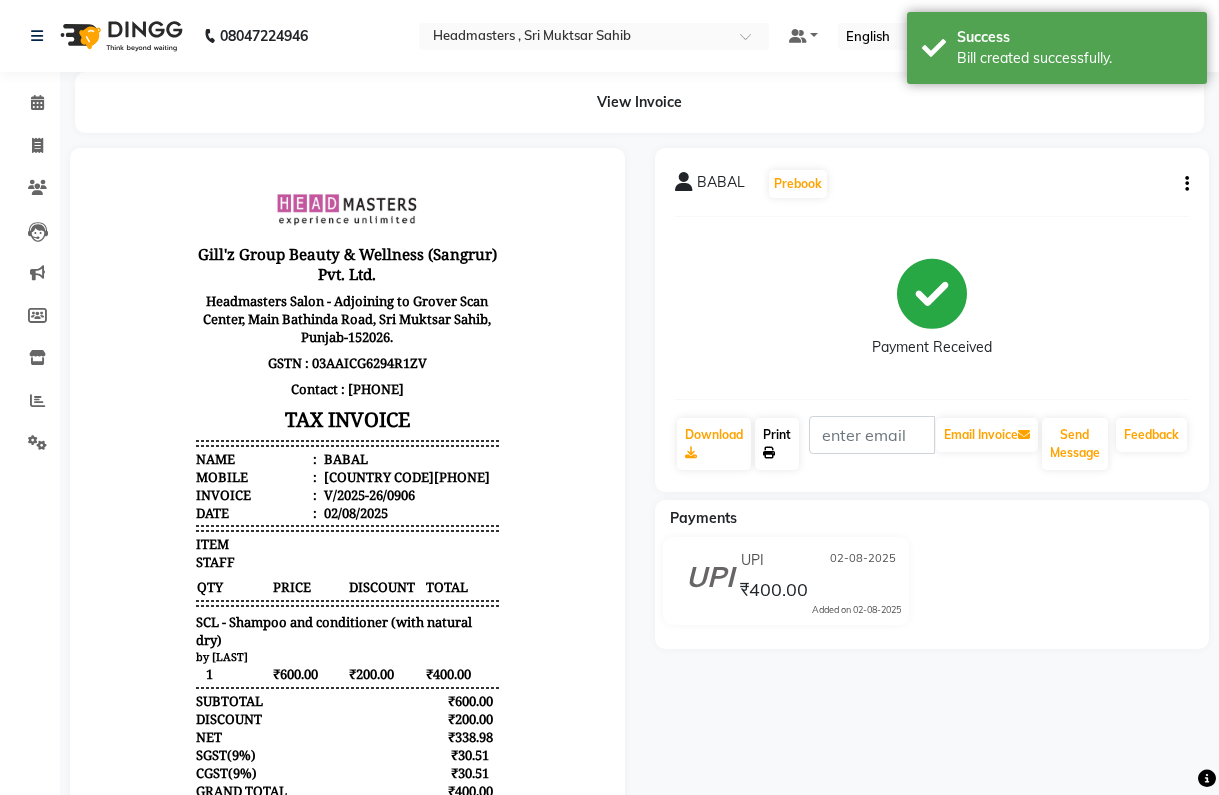 click on "Print" 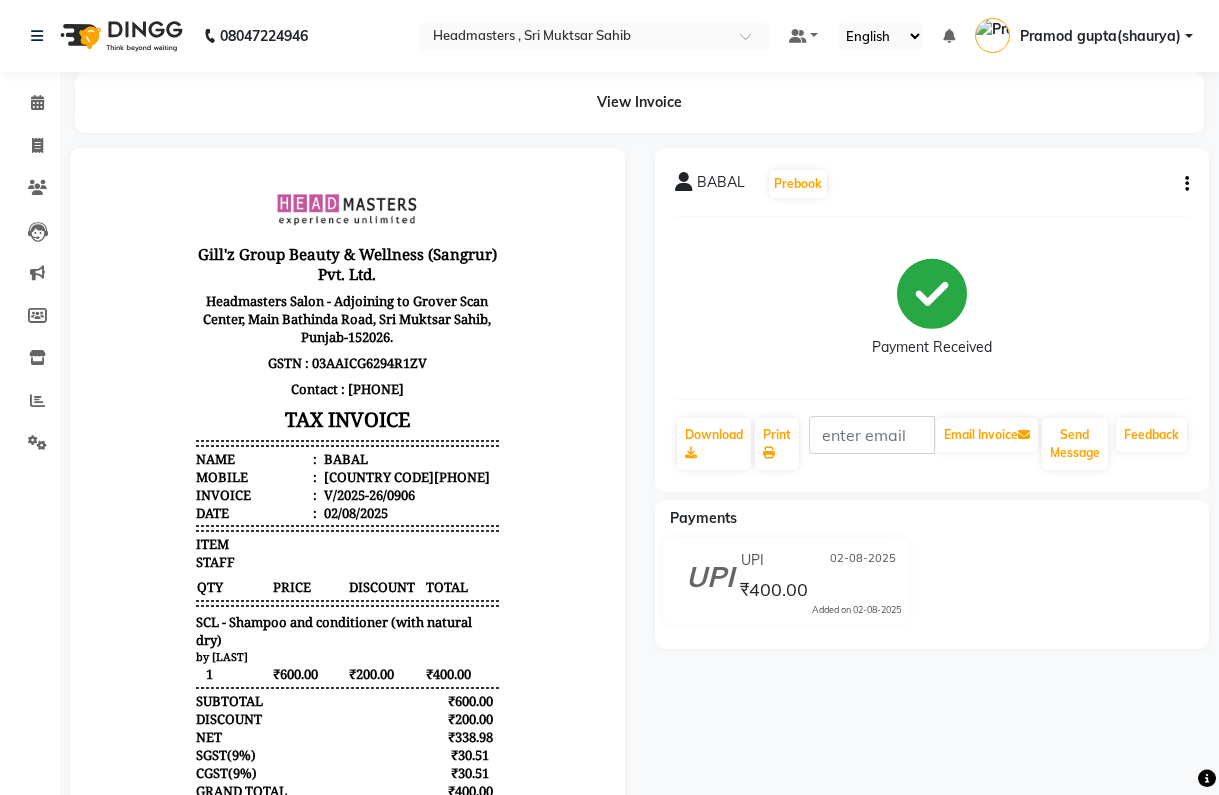 click on "08047224946" 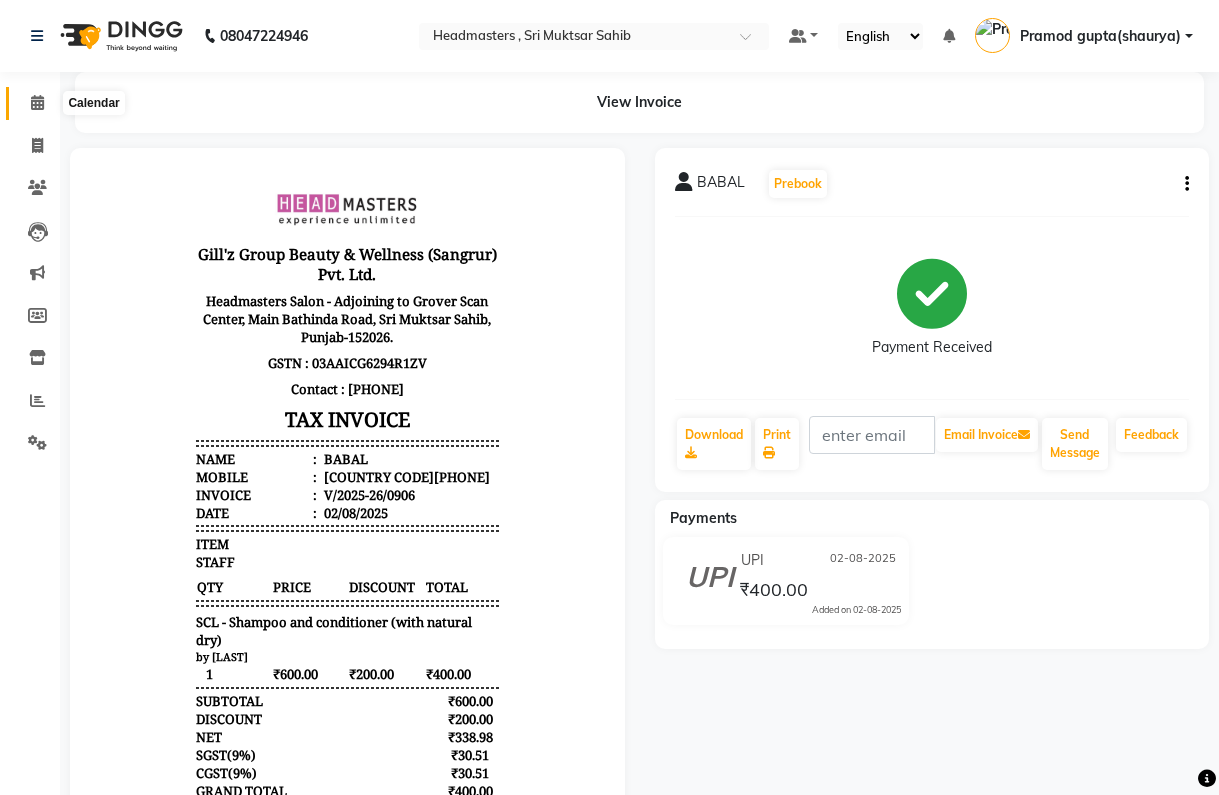 click 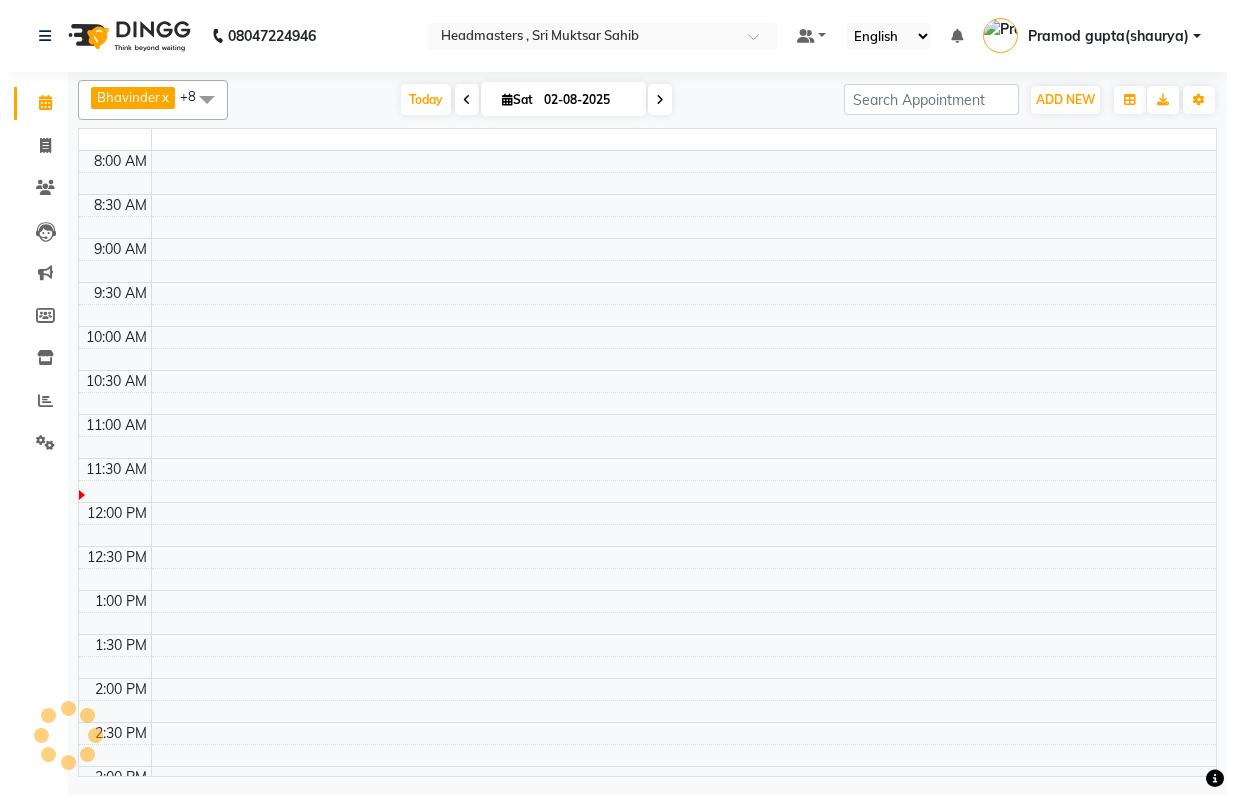scroll, scrollTop: 0, scrollLeft: 0, axis: both 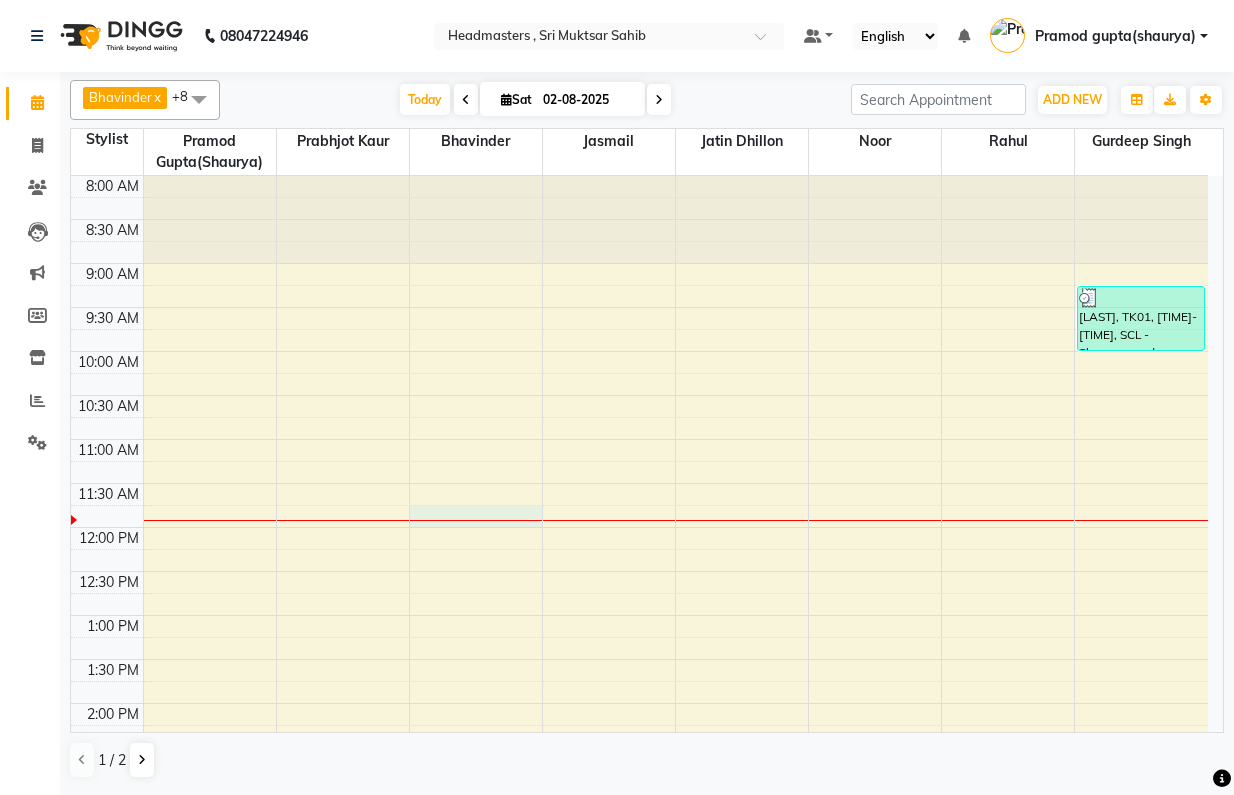 click on "[TIME] [TIME] [TIME] [TIME] [TIME] [TIME] [TIME] [TIME] [TIME] [TIME] [TIME] [TIME] [TIME] [TIME] [TIME] [TIME] [TIME] [TIME] [TIME] [TIME] [TIME] [TIME] [TIME] [TIME] [TIME] [TIME] [TIME]     [LAST], TK01, [TIME]-[TIME], SCL - Shampoo and conditioner (with natural dry)" at bounding box center (639, 747) 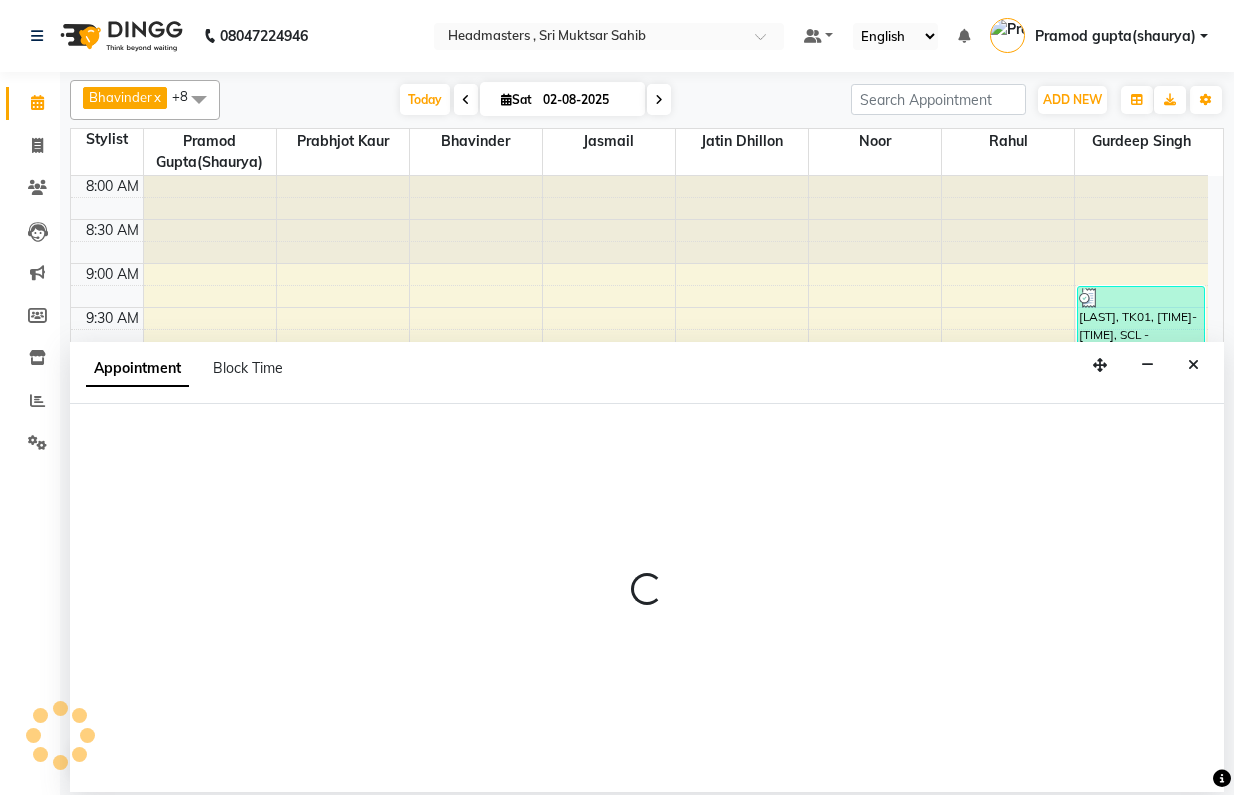 select on "85123" 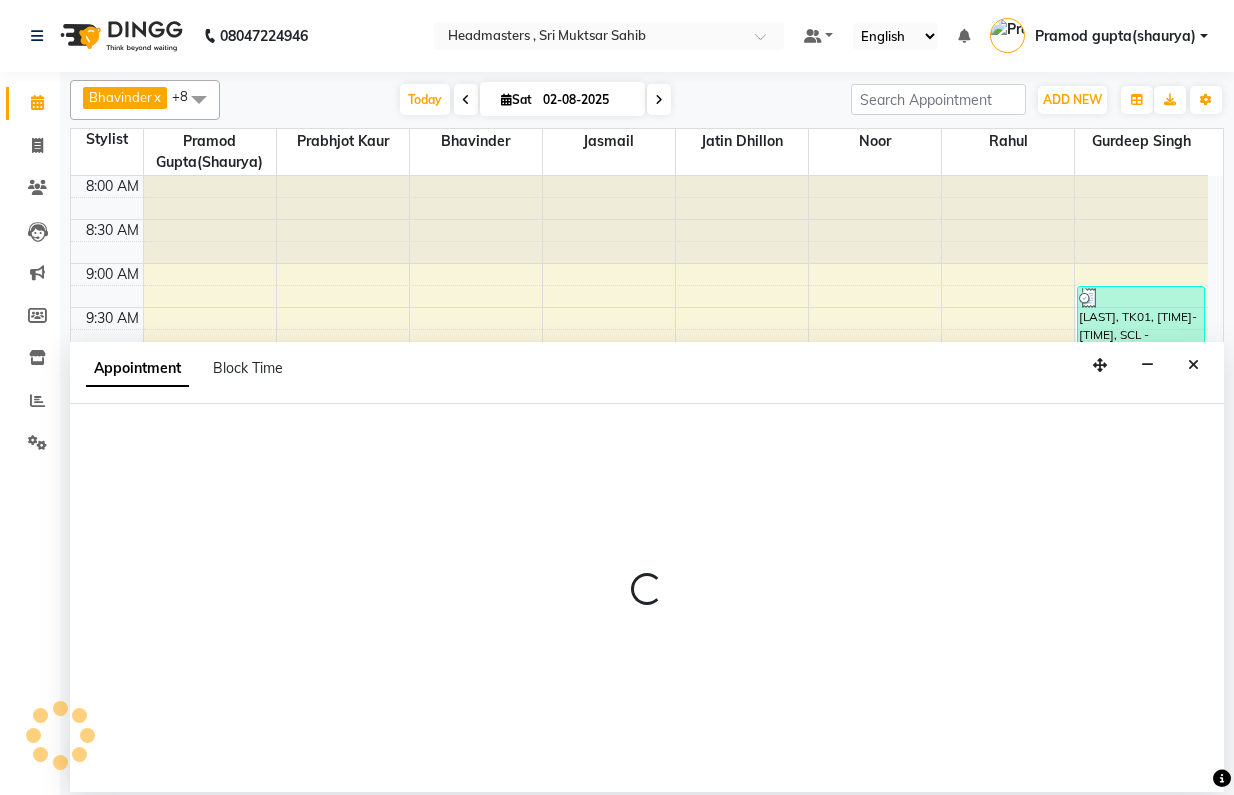 select on "tentative" 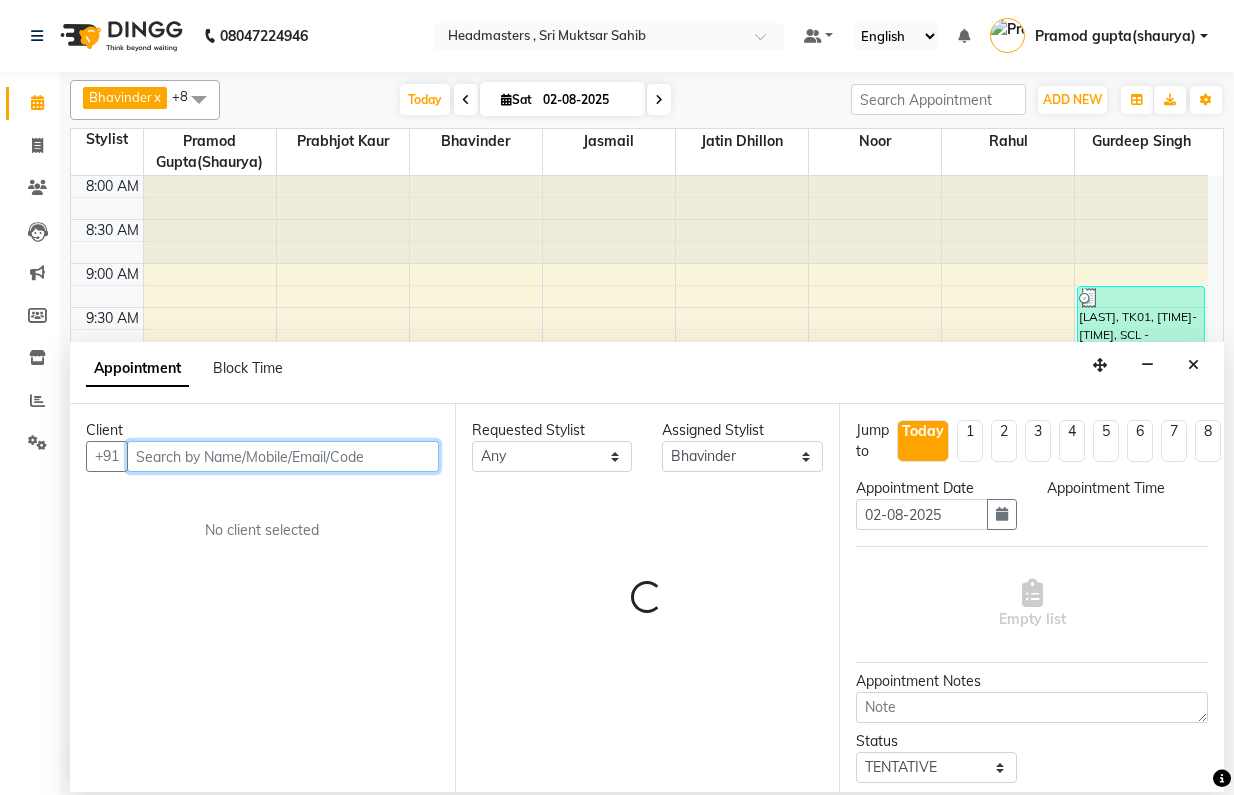 select on "705" 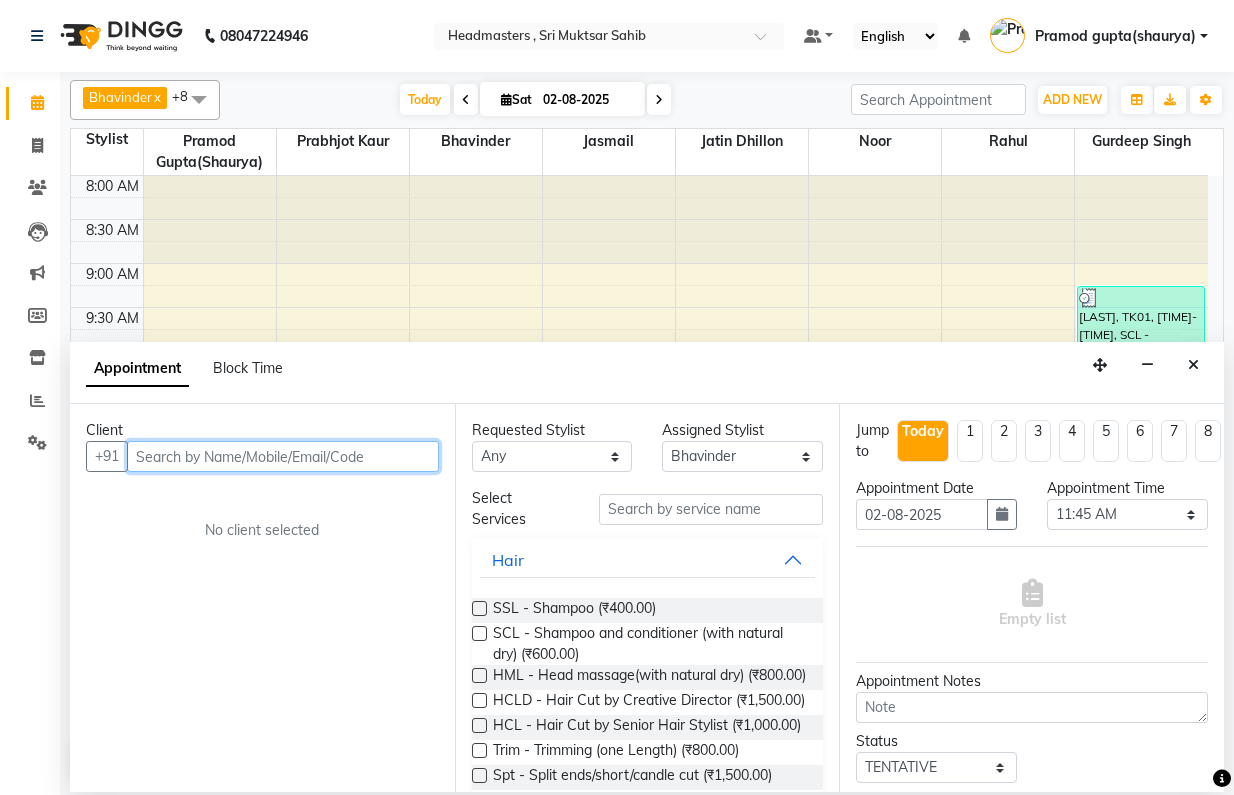paste on "[PHONE]" 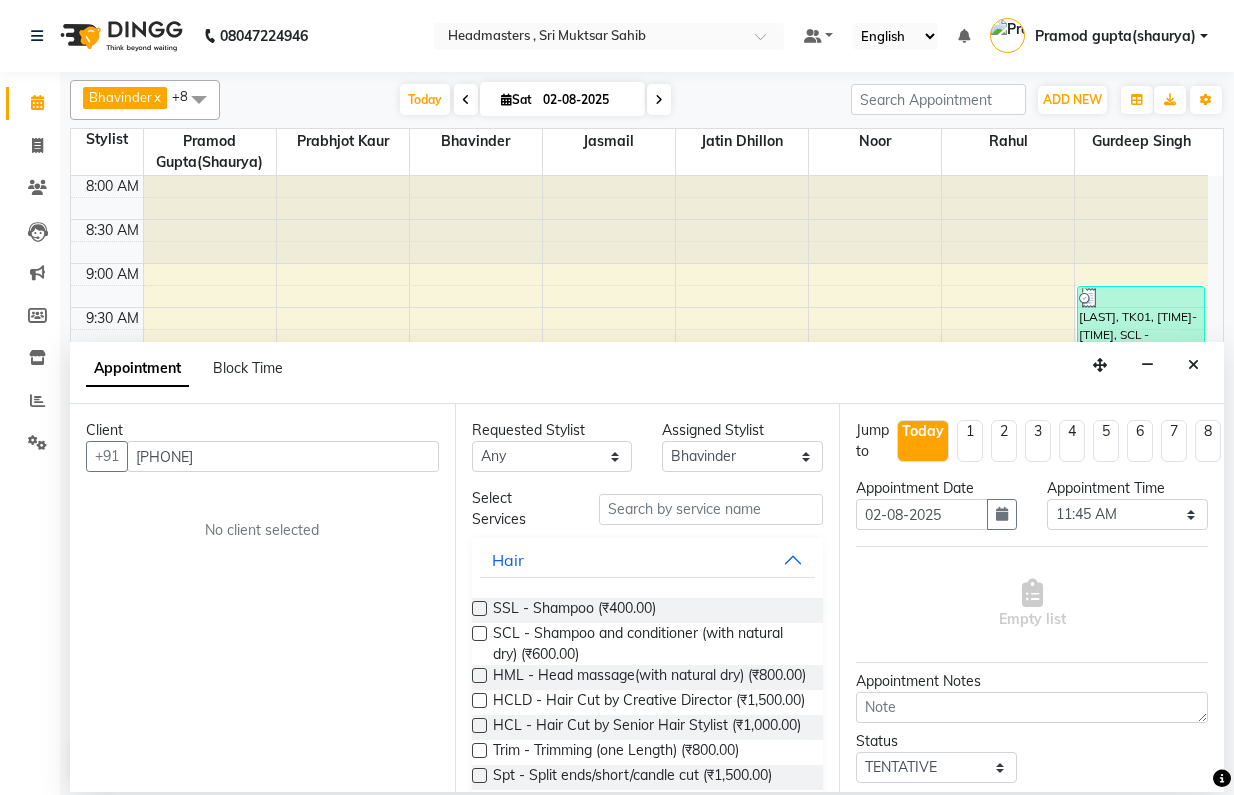 click on "Client +[COUNTRY CODE] [PHONE]  No client selected" at bounding box center [262, 598] 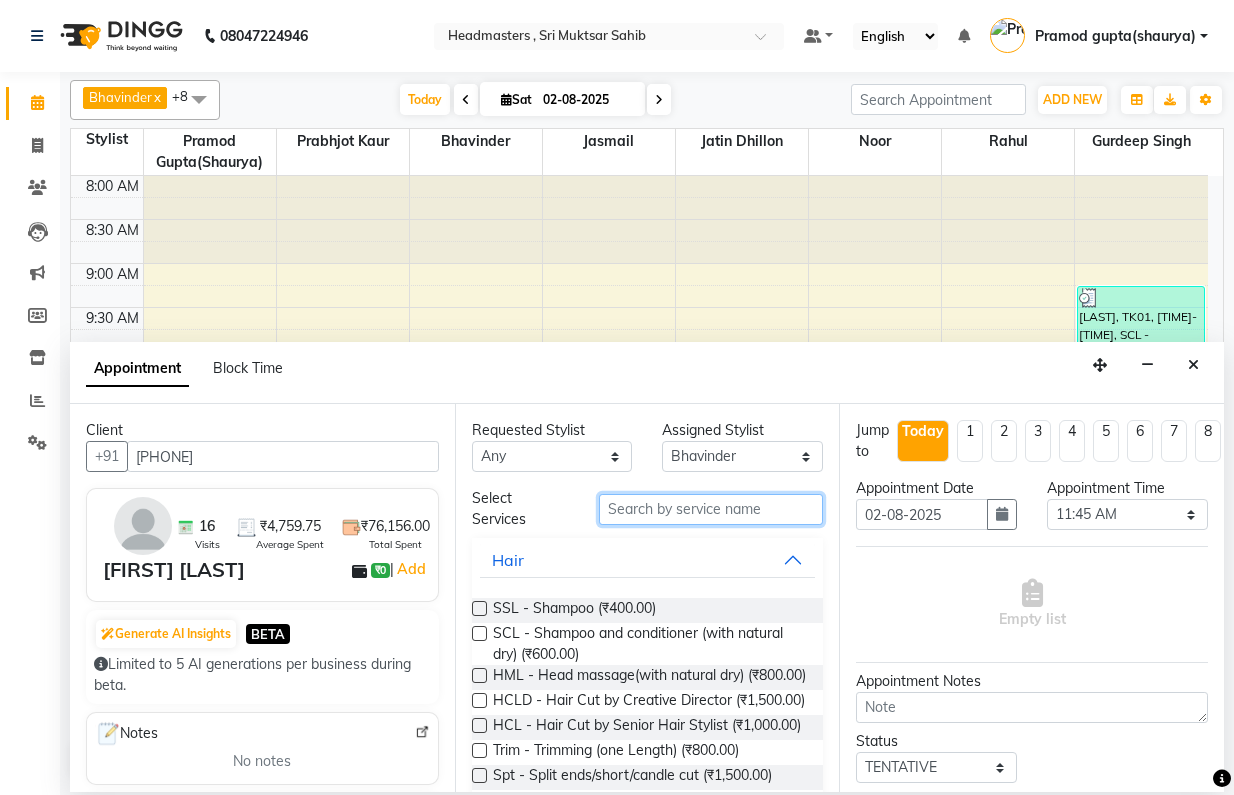 click at bounding box center (711, 509) 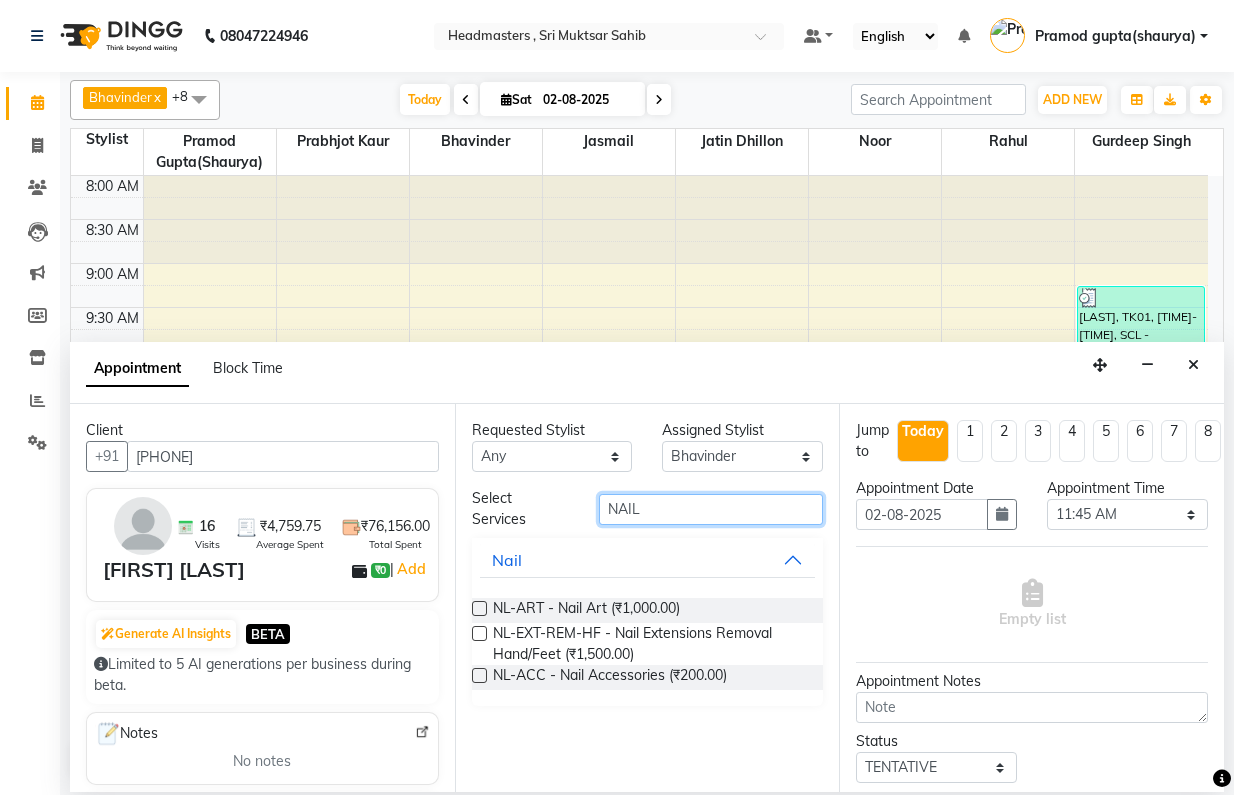 click on "NAIL" at bounding box center (711, 509) 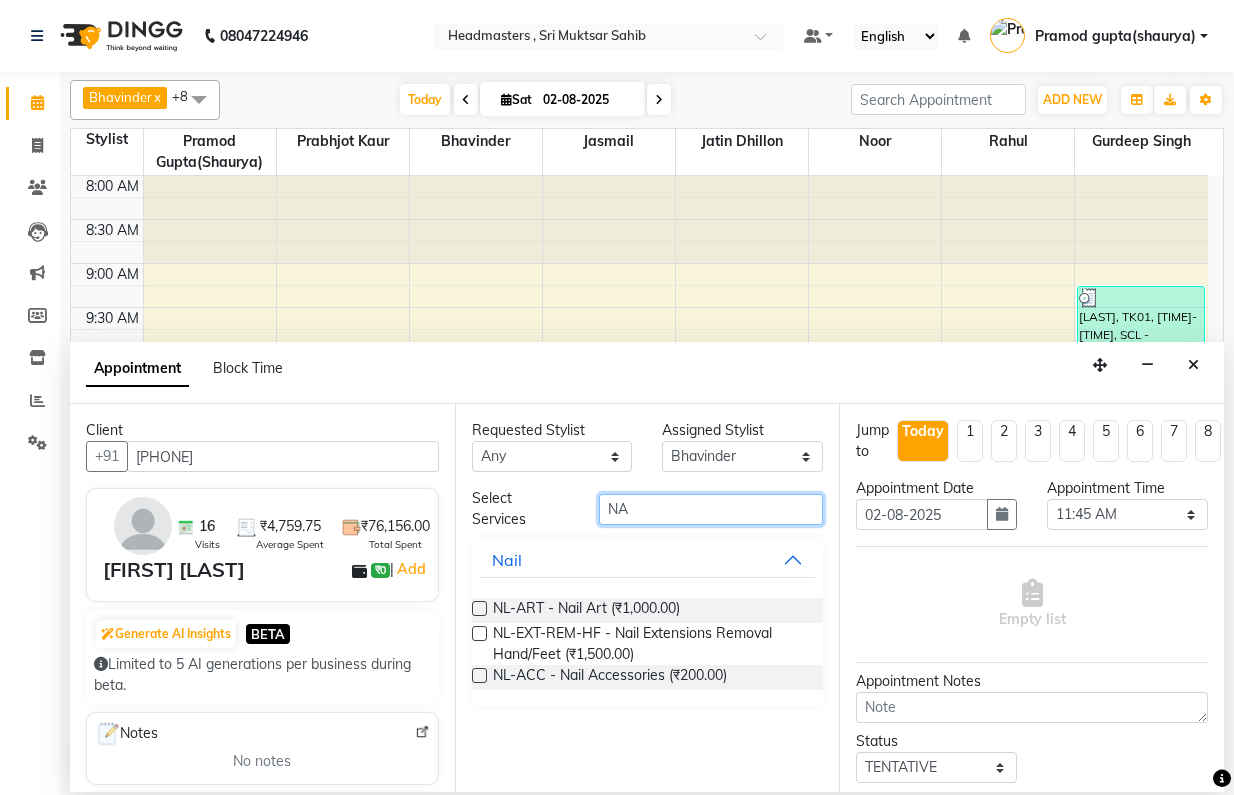 type on "N" 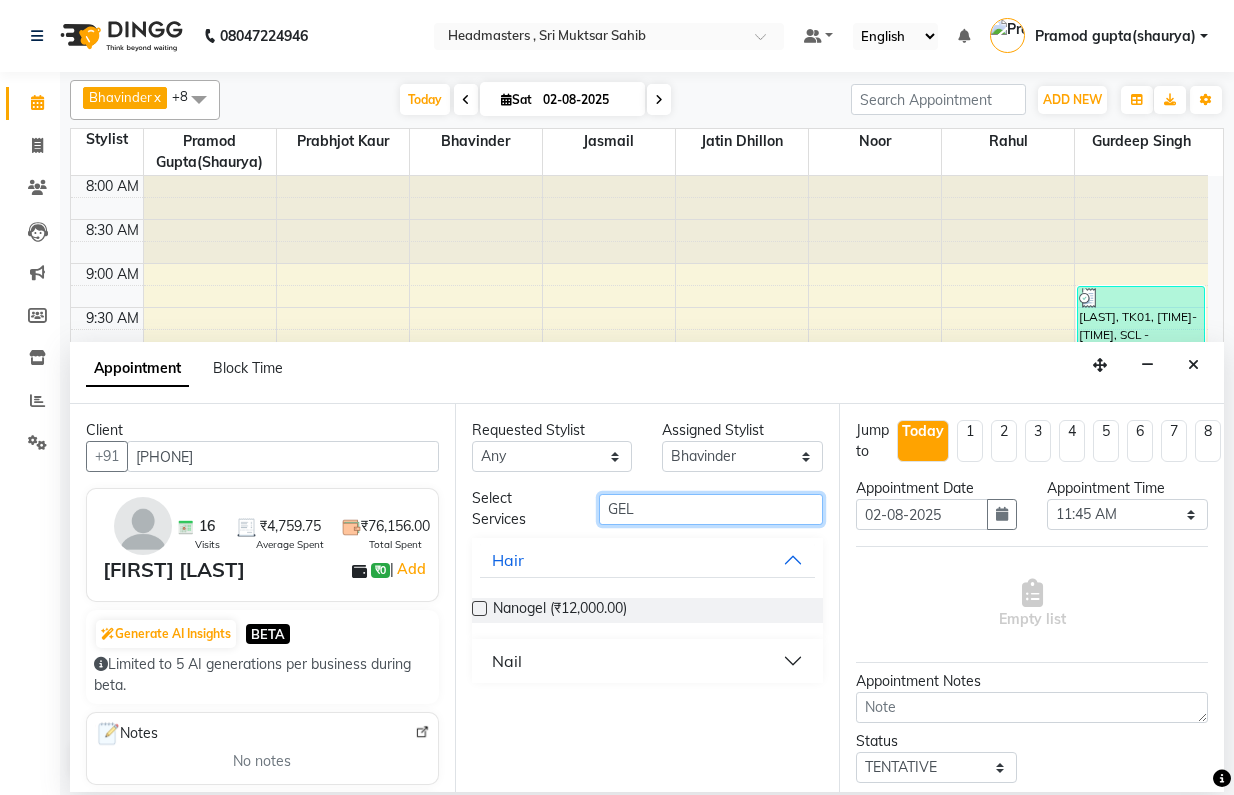 type on "GEL" 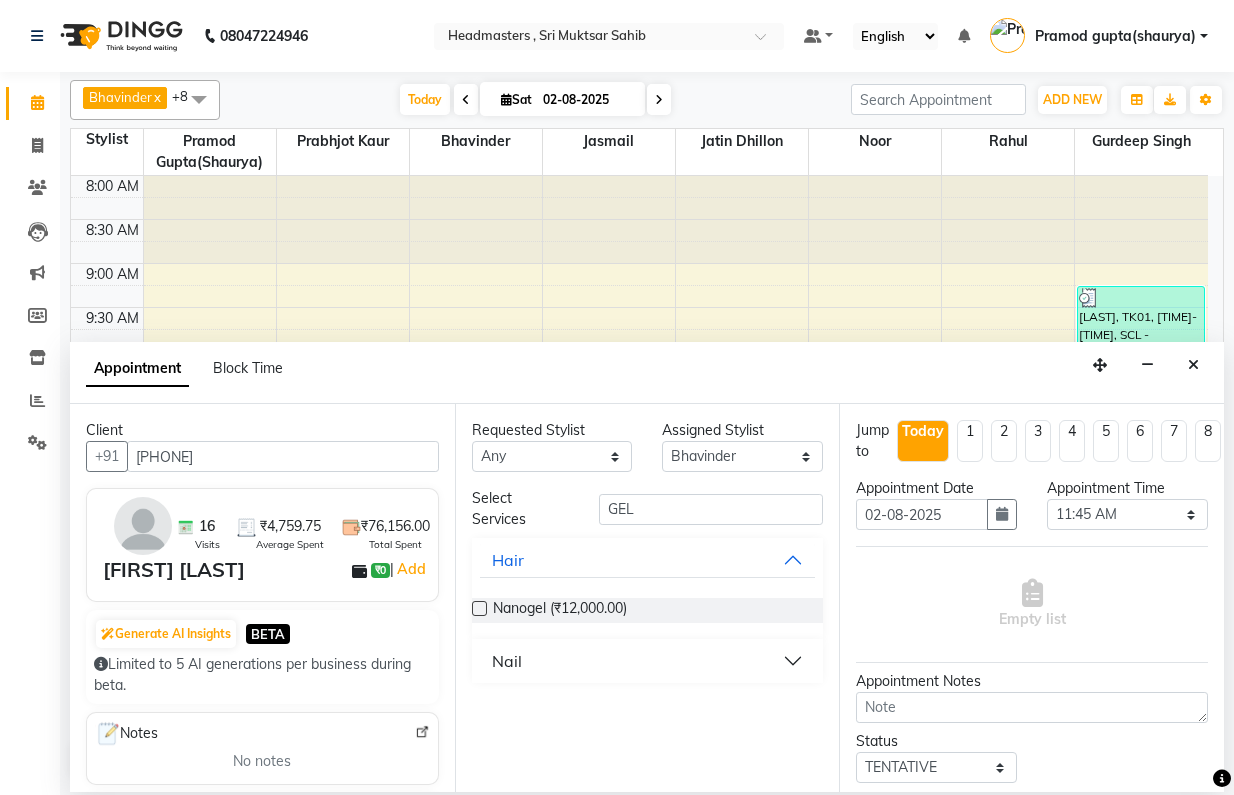 click on "Nail" at bounding box center [507, 661] 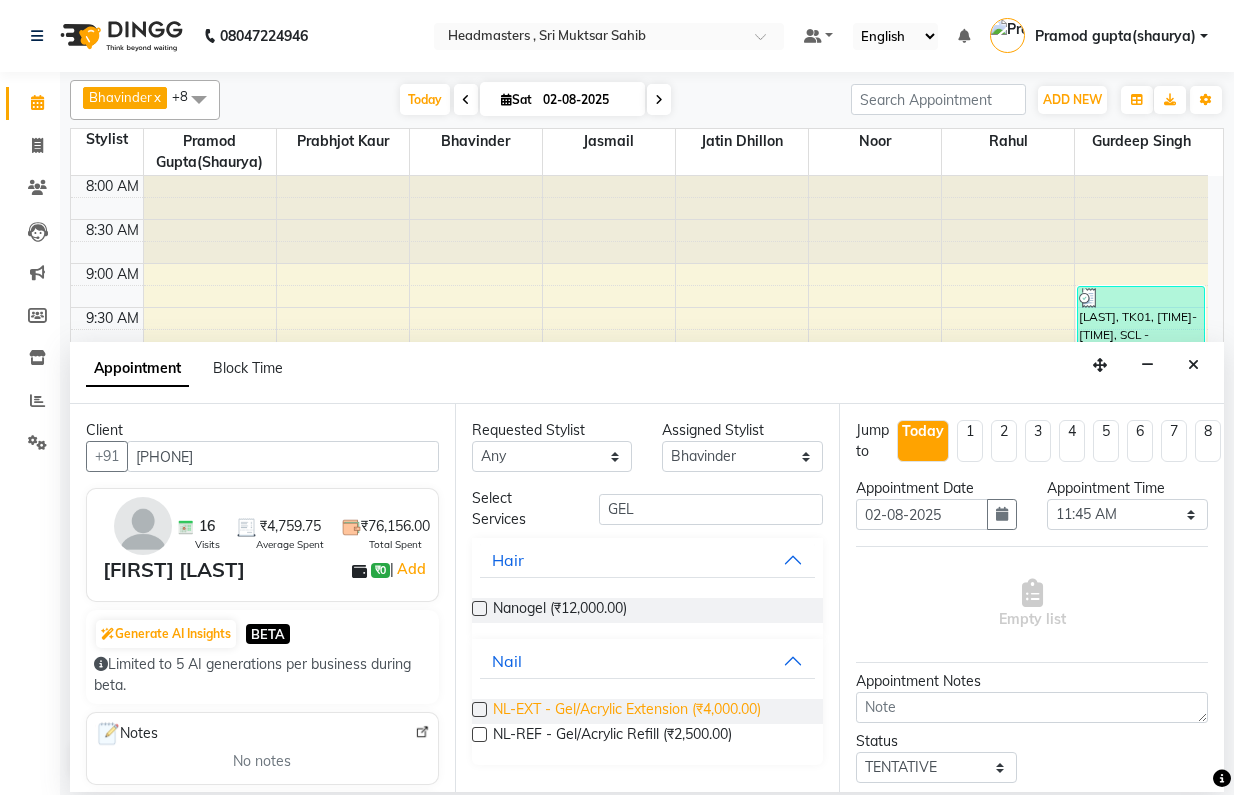 click on "NL-EXT - Gel/Acrylic Extension (₹4,000.00)" at bounding box center (627, 711) 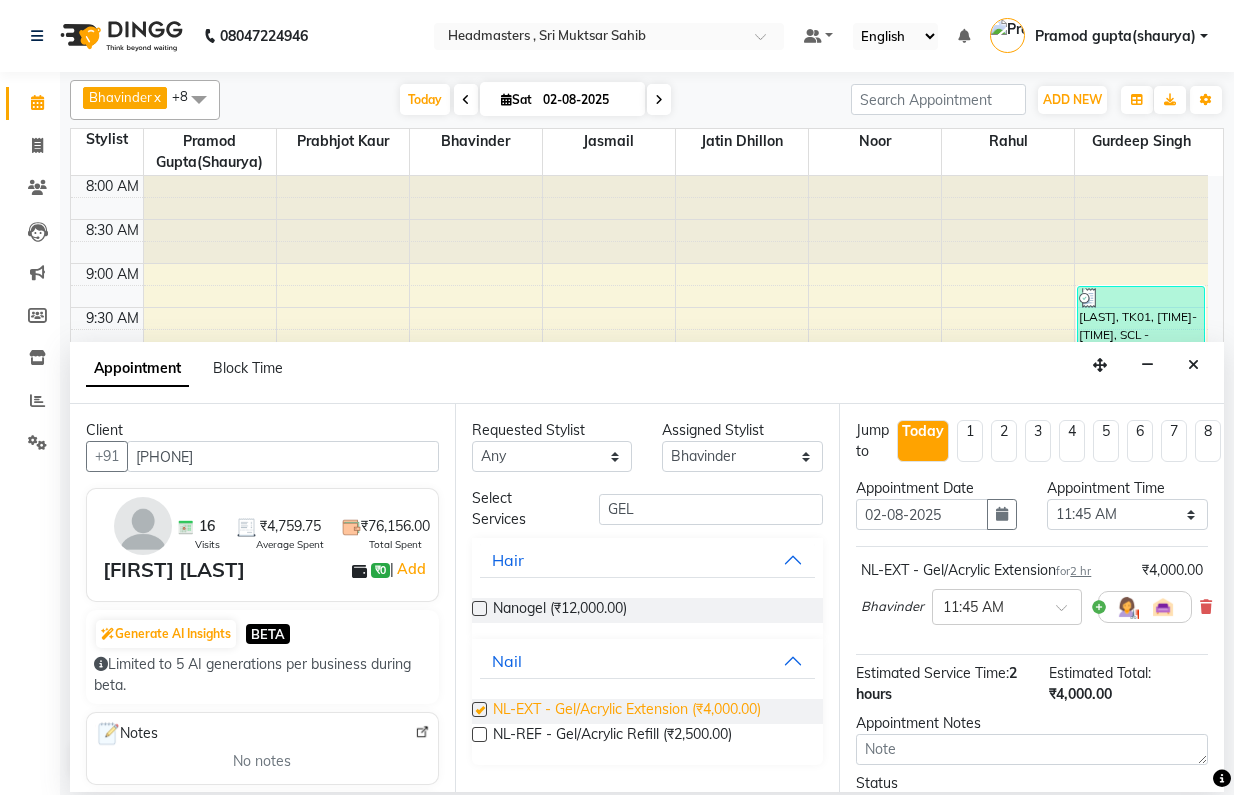 checkbox on "false" 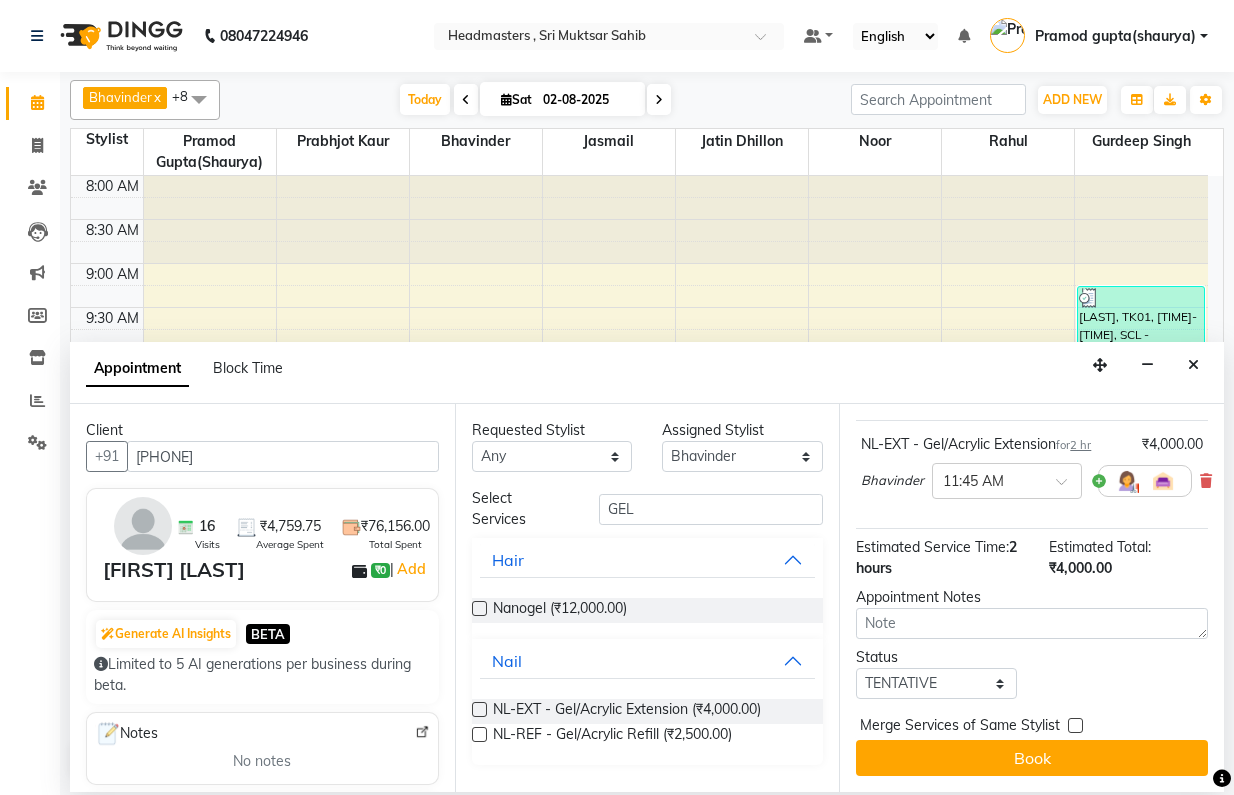 scroll, scrollTop: 141, scrollLeft: 0, axis: vertical 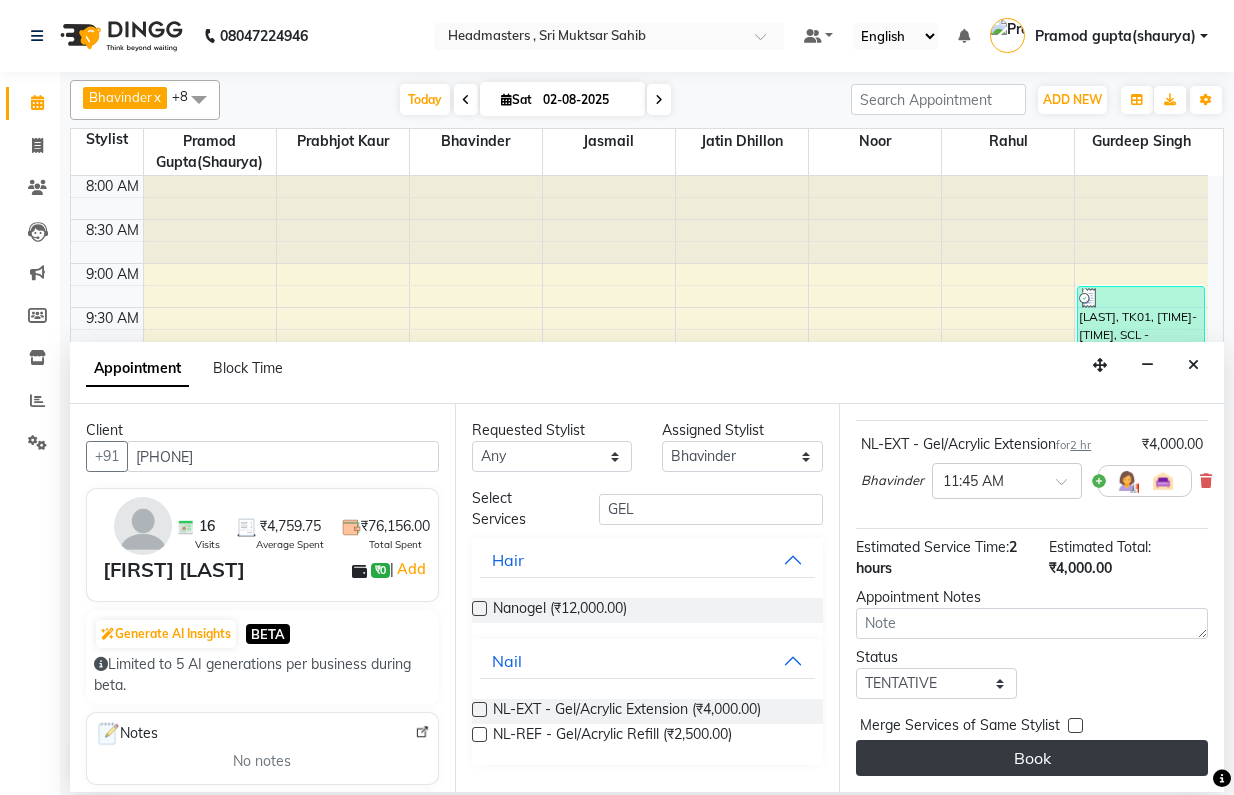 click on "Book" at bounding box center [1032, 758] 